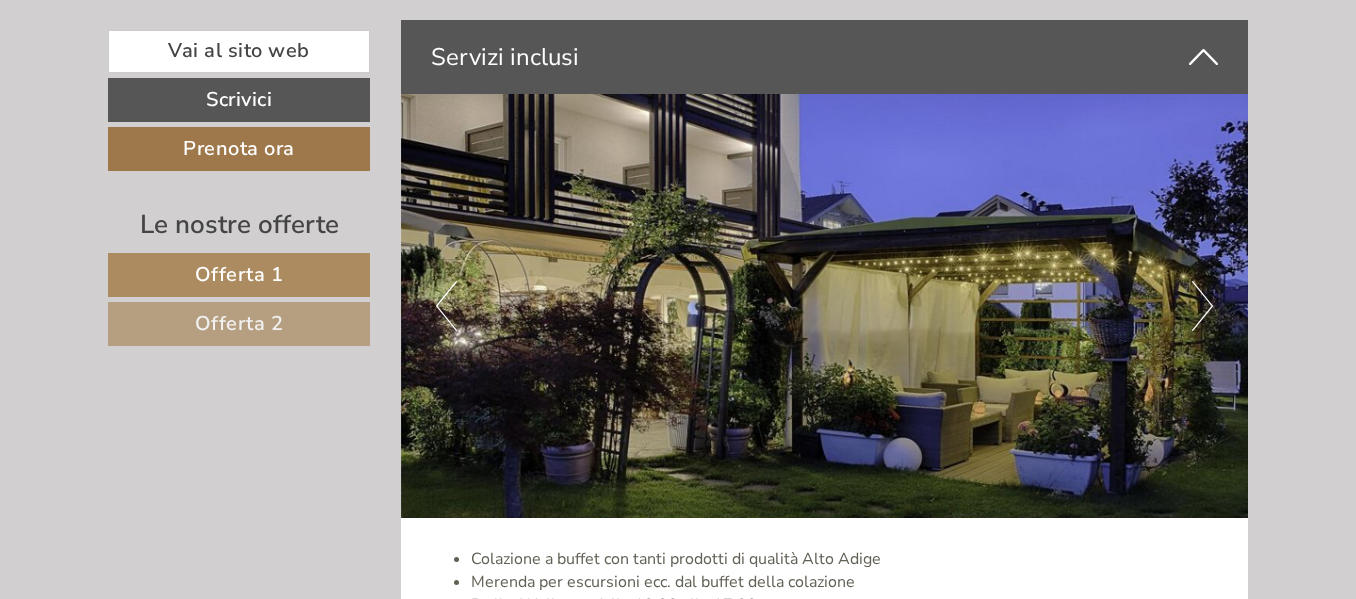 scroll, scrollTop: 3700, scrollLeft: 0, axis: vertical 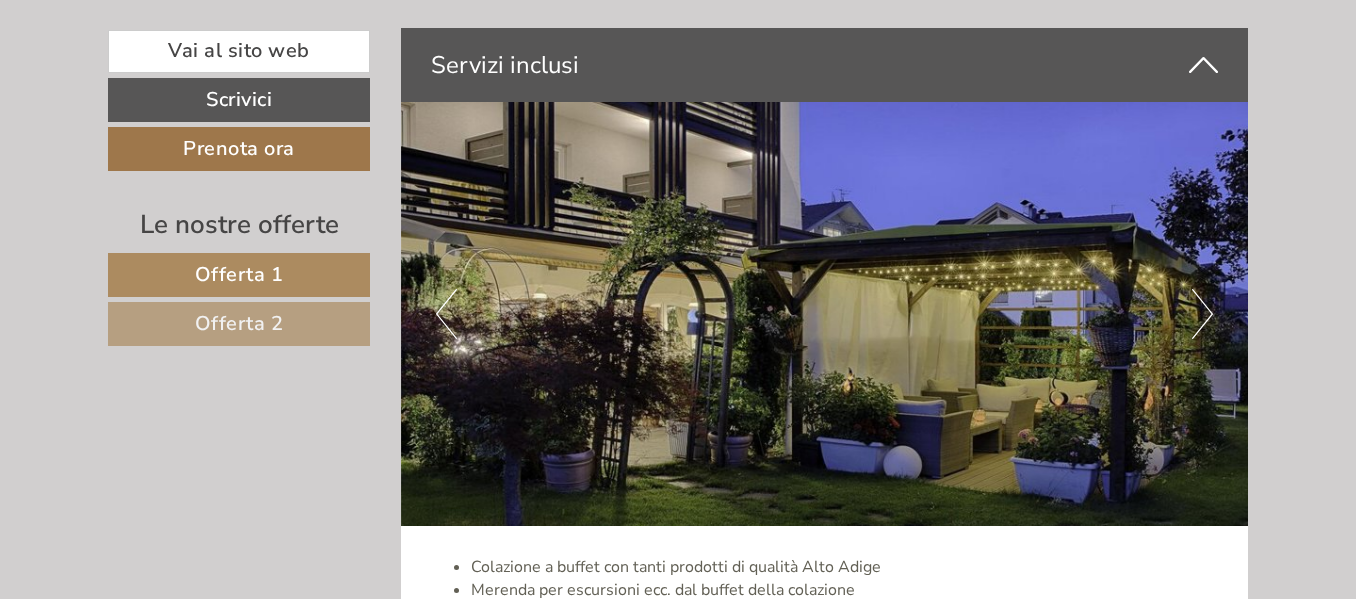 click on "Next" at bounding box center [1202, 314] 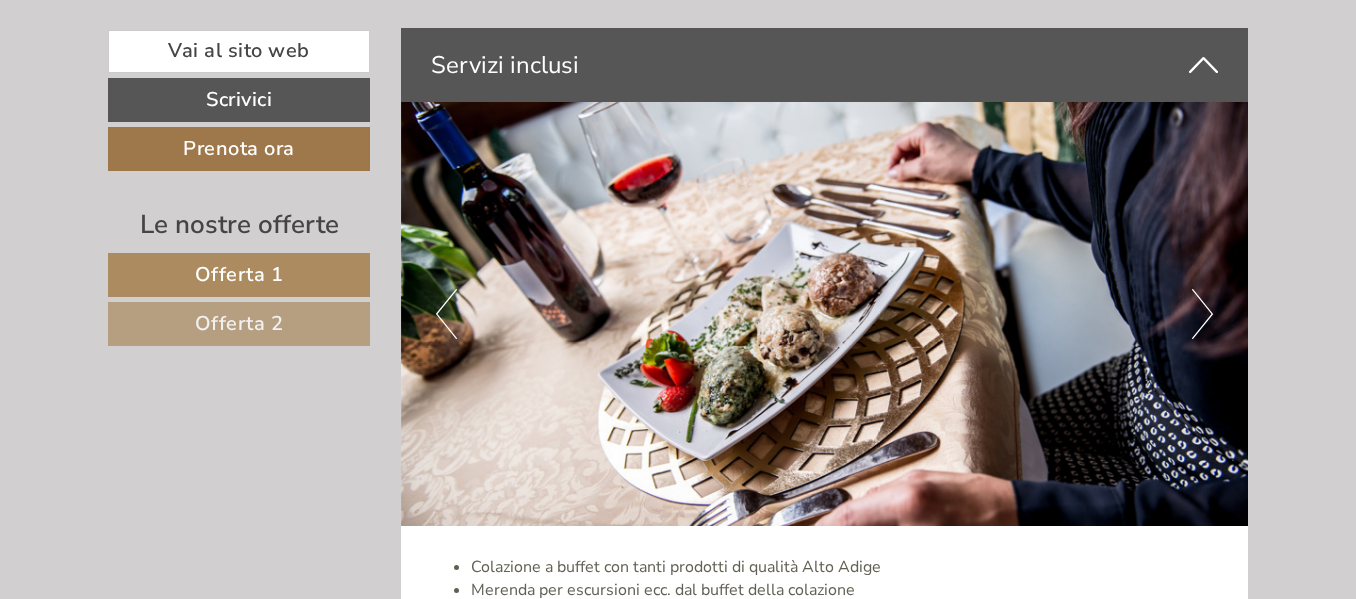 click on "Previous" at bounding box center (446, 314) 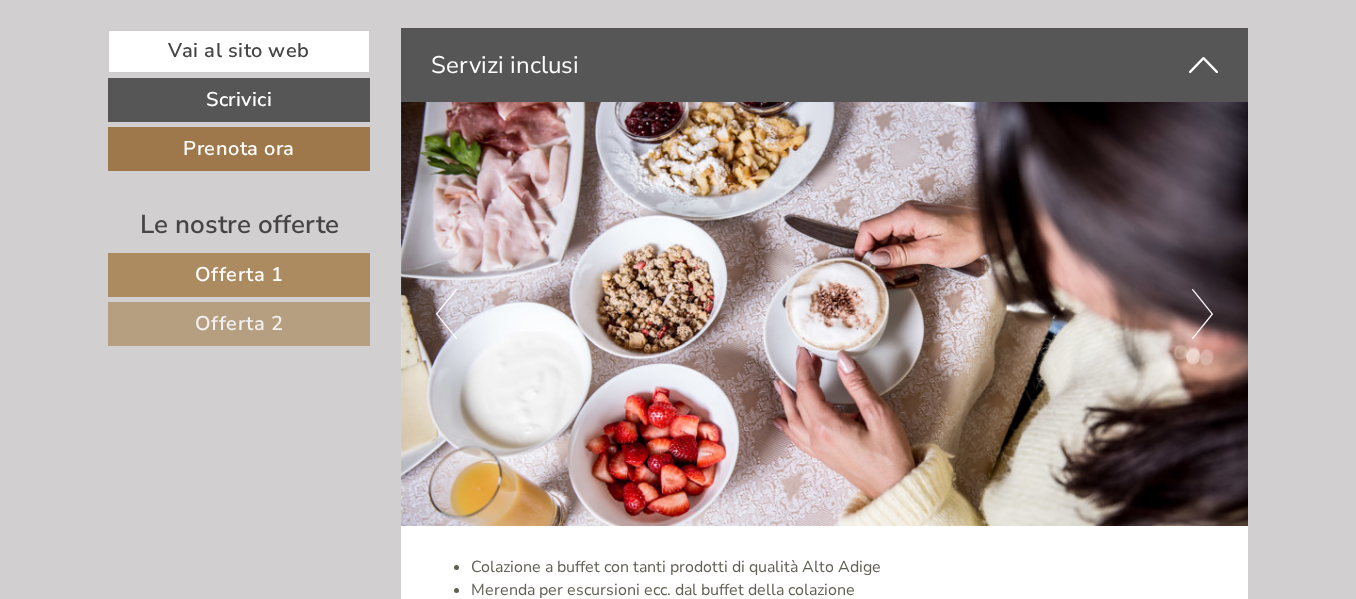 click on "Previous" at bounding box center [446, 314] 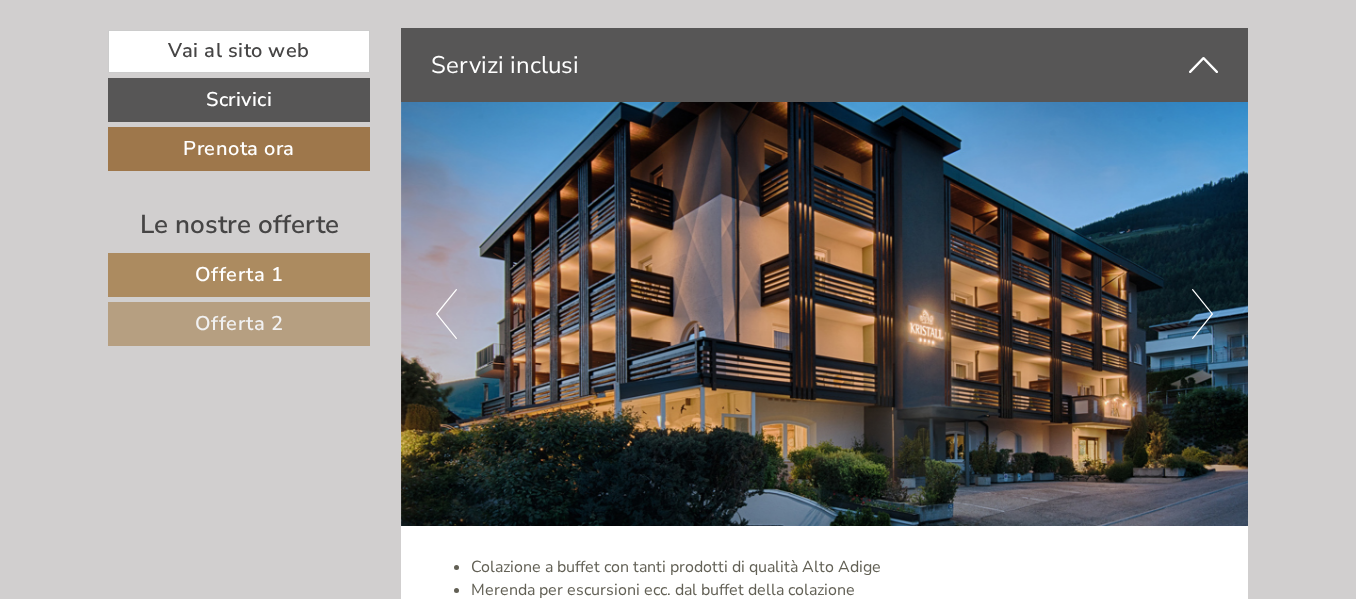 click at bounding box center [825, 314] 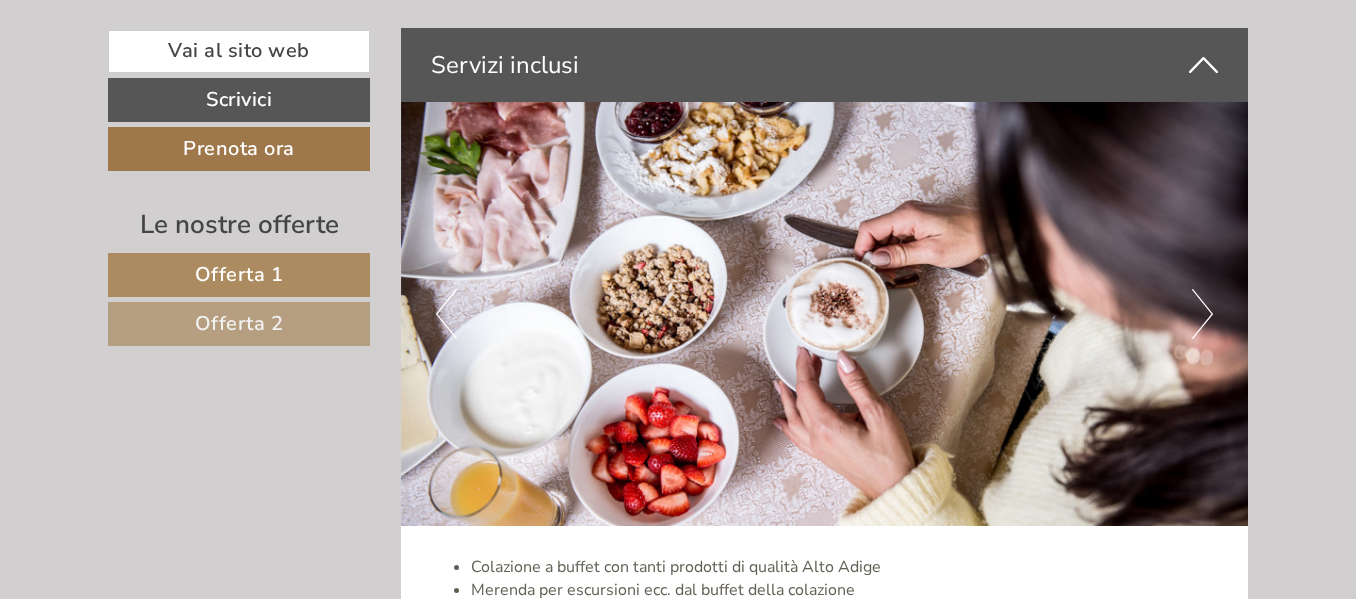 click on "Next" at bounding box center (1202, 314) 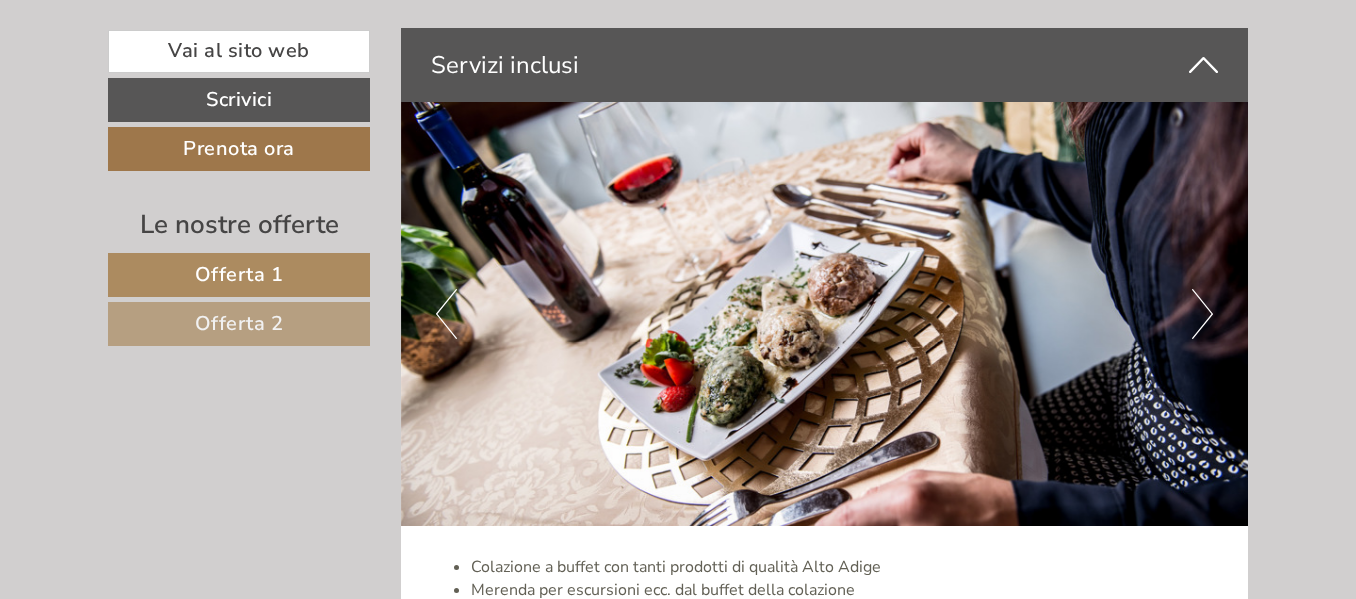 click on "Next" at bounding box center (1202, 314) 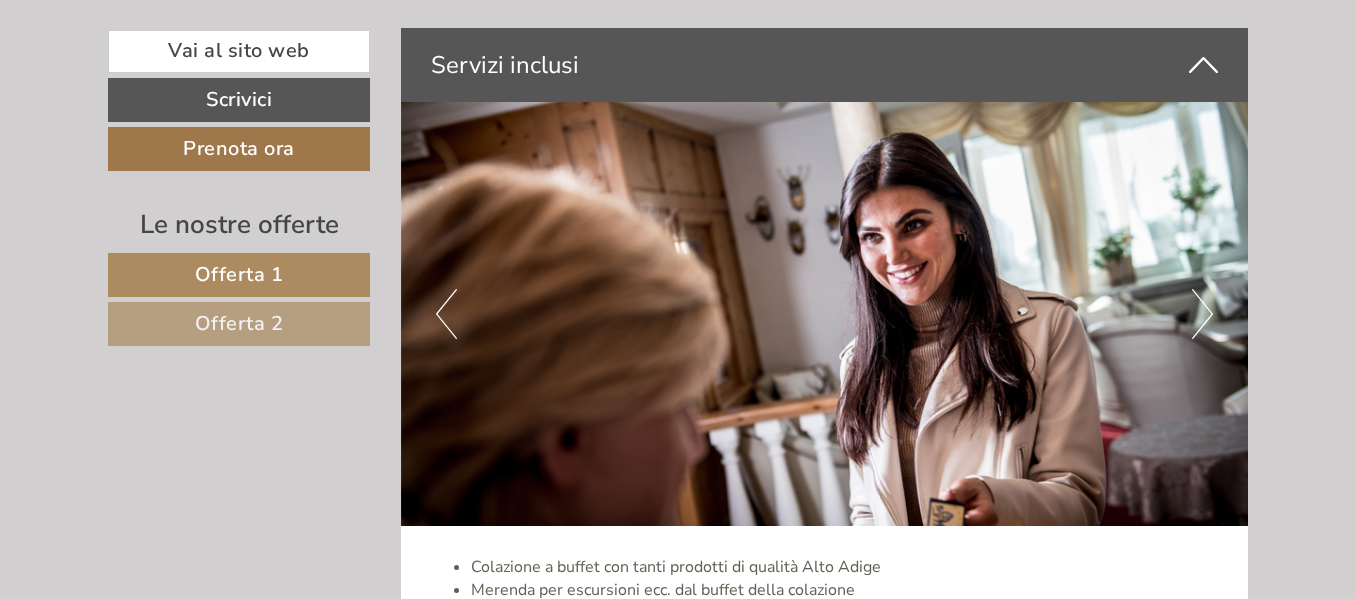 click on "Next" at bounding box center [1202, 314] 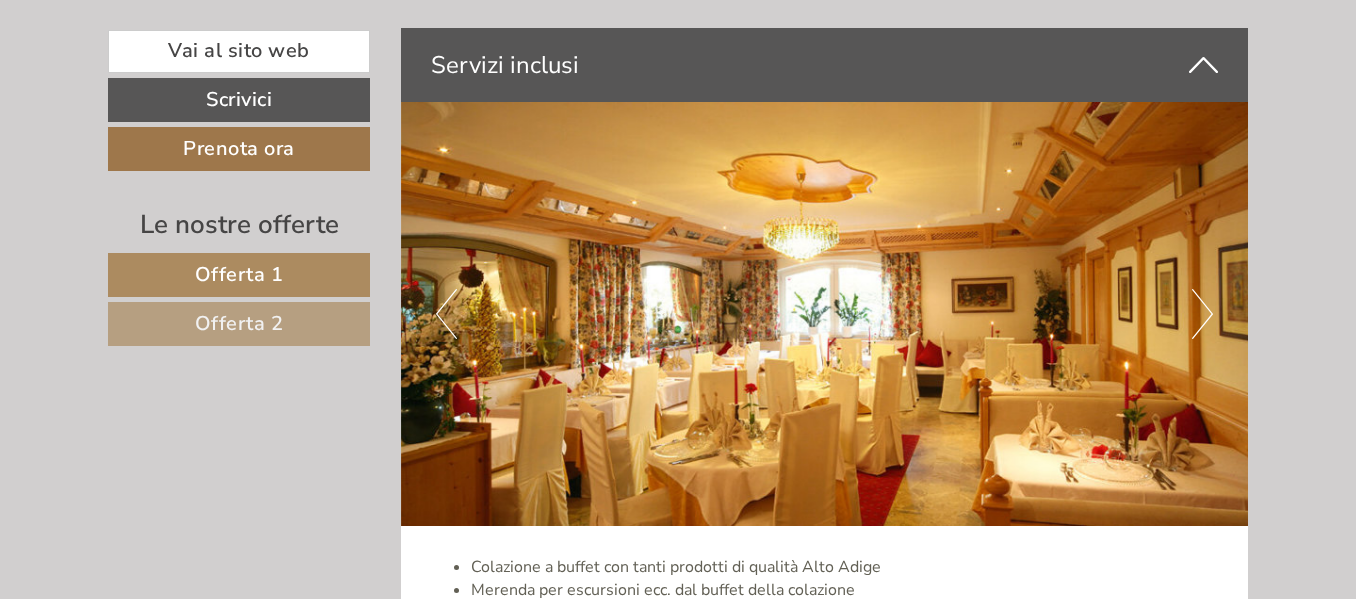 click on "Next" at bounding box center (1202, 314) 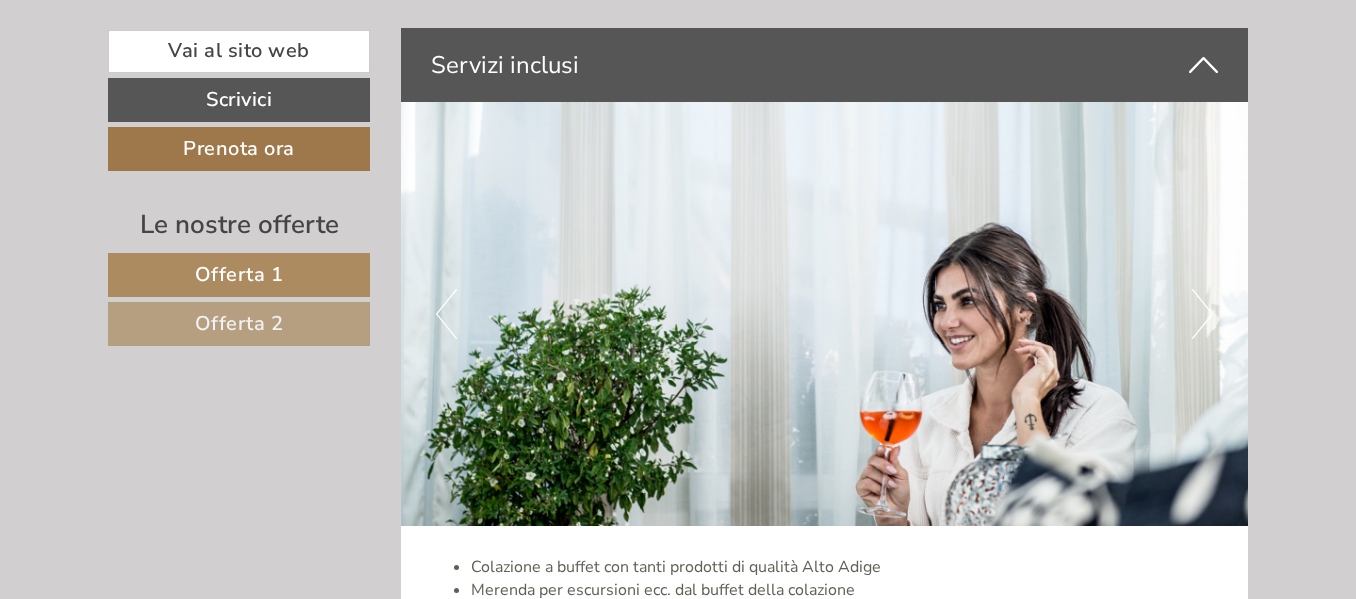 click on "Next" at bounding box center (1202, 314) 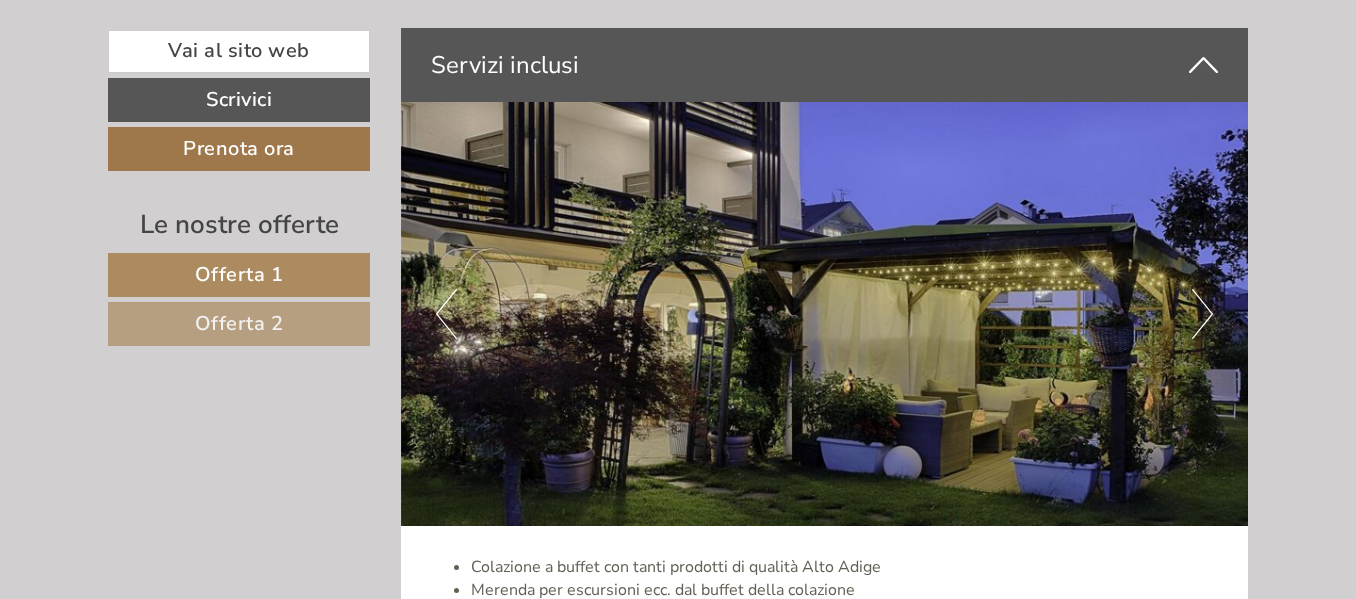 click on "Next" at bounding box center [1202, 314] 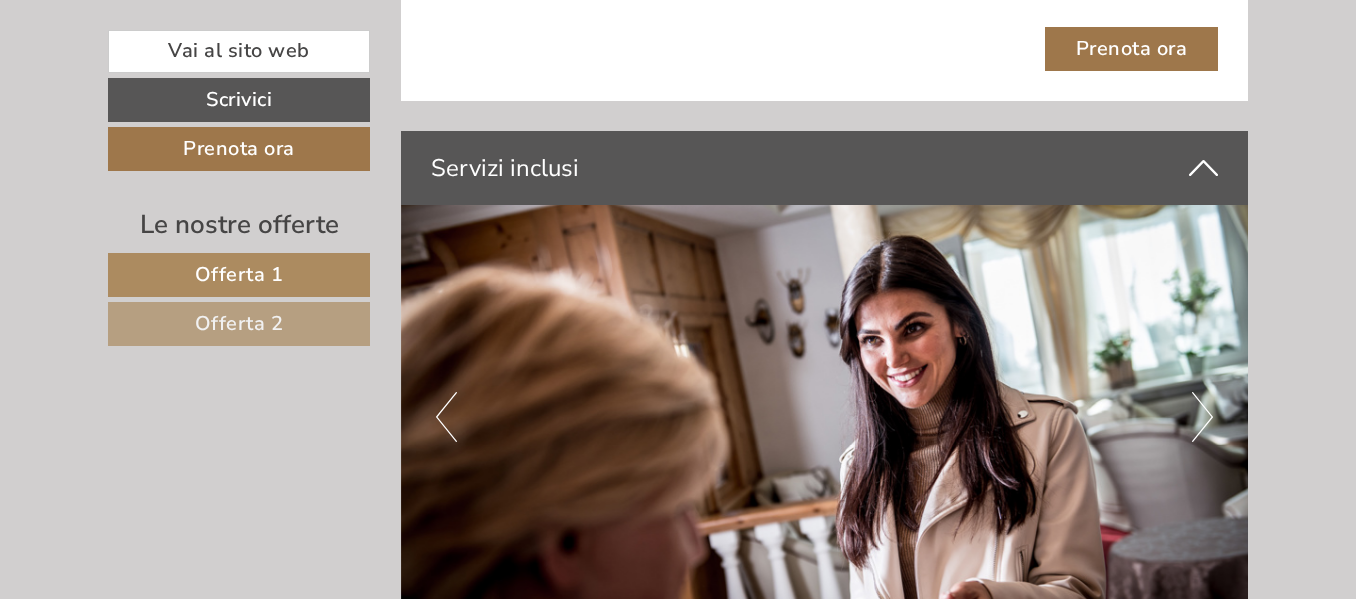 scroll, scrollTop: 3600, scrollLeft: 0, axis: vertical 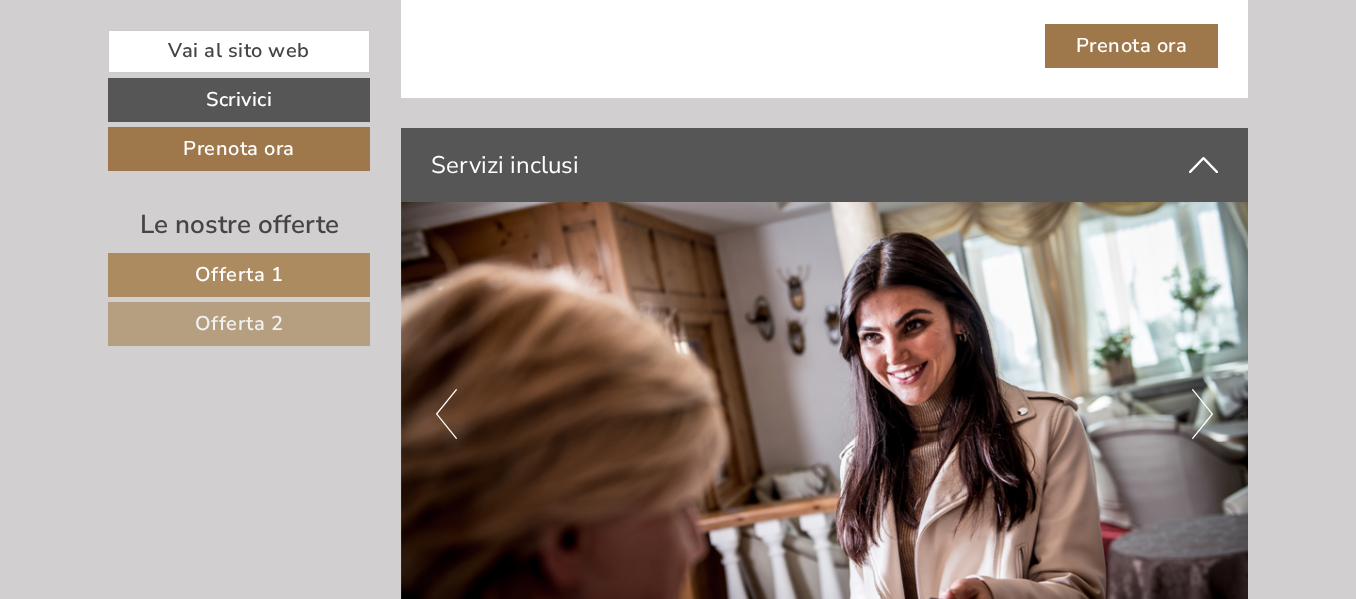 click on "Next" at bounding box center [1202, 414] 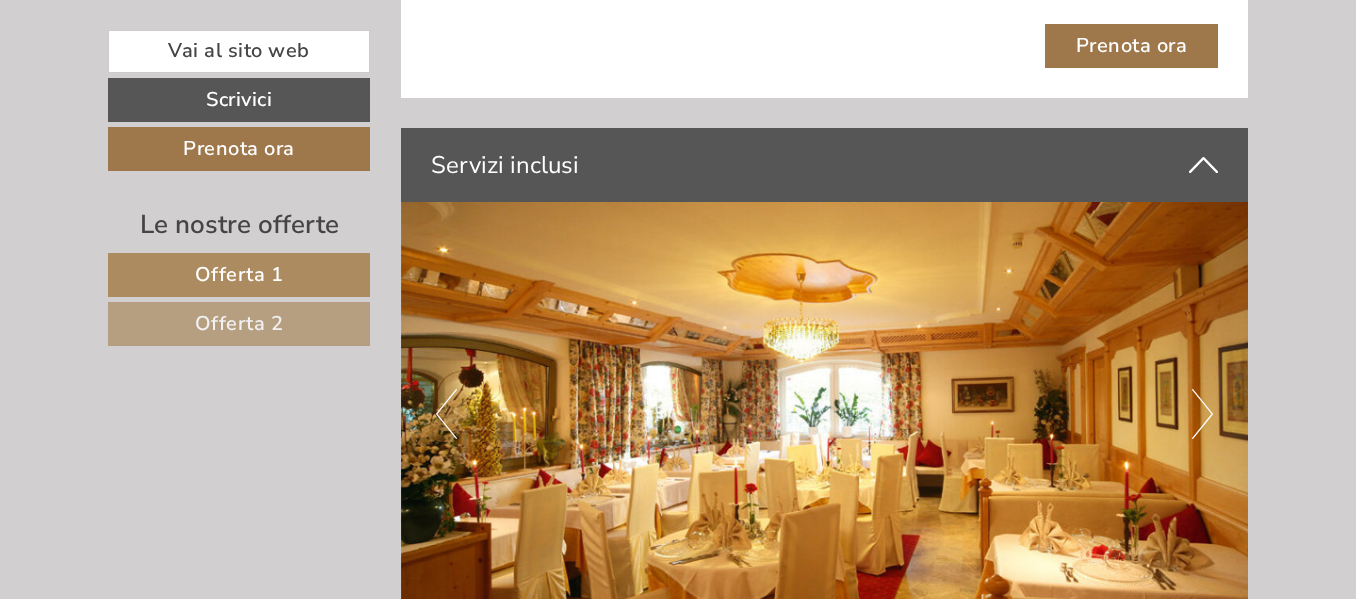 click on "Next" at bounding box center (1202, 414) 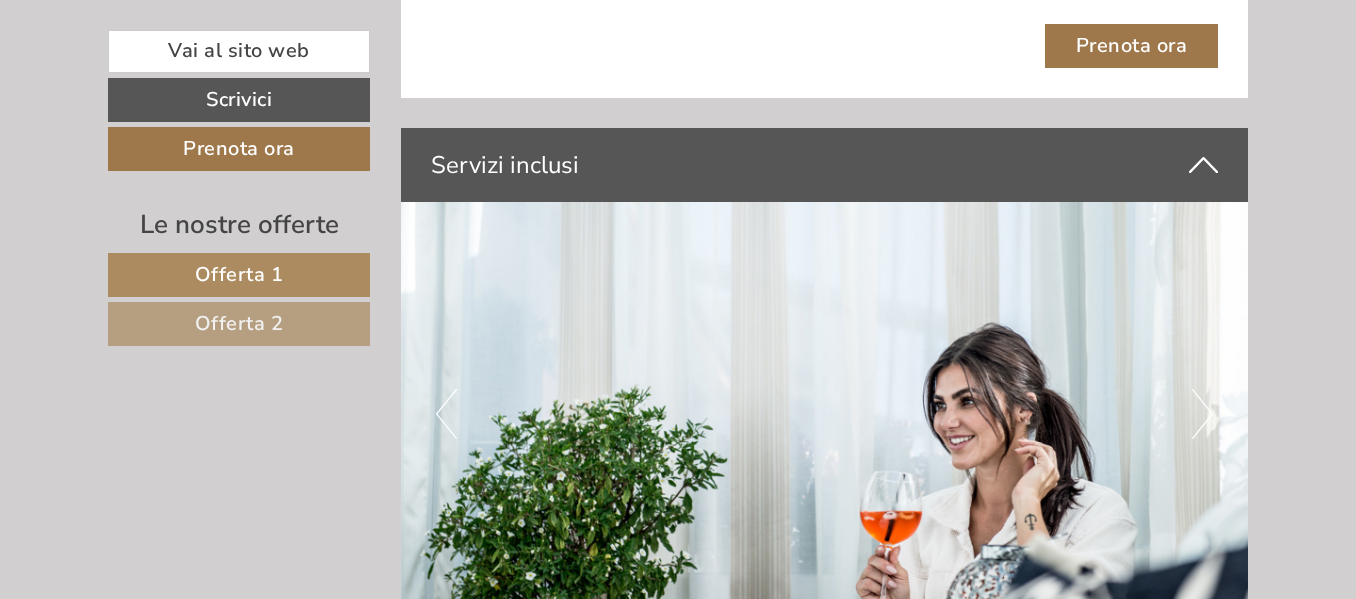 click on "Next" at bounding box center (1202, 414) 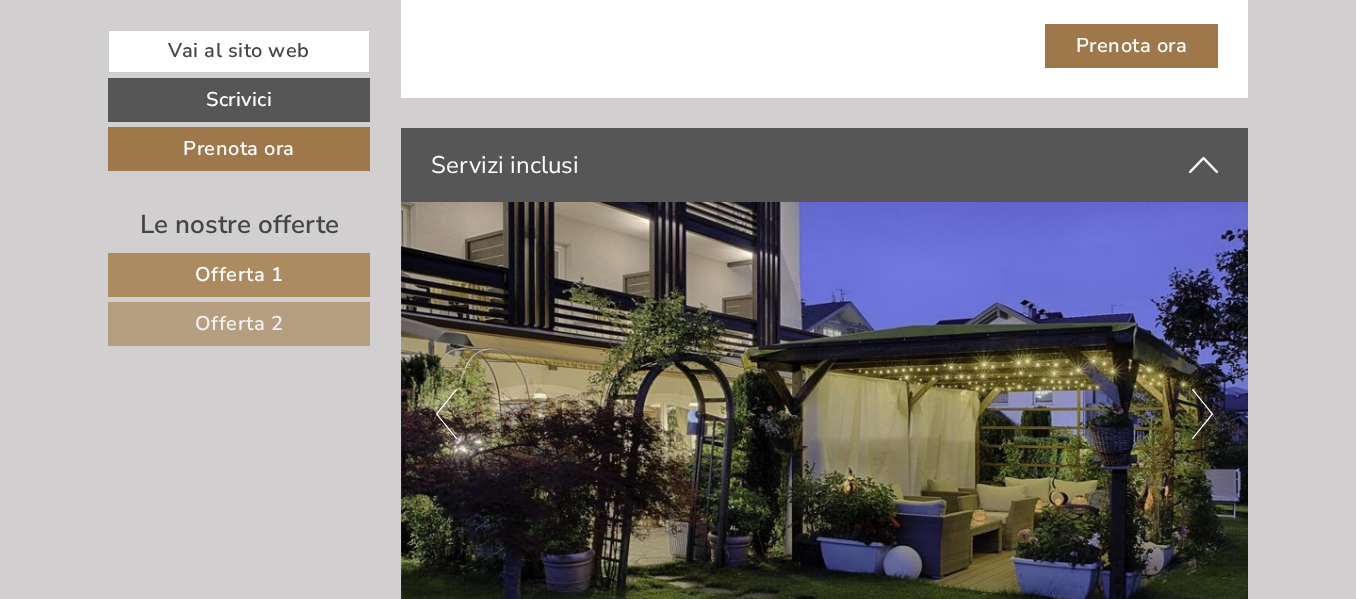 click on "Next" at bounding box center (1202, 414) 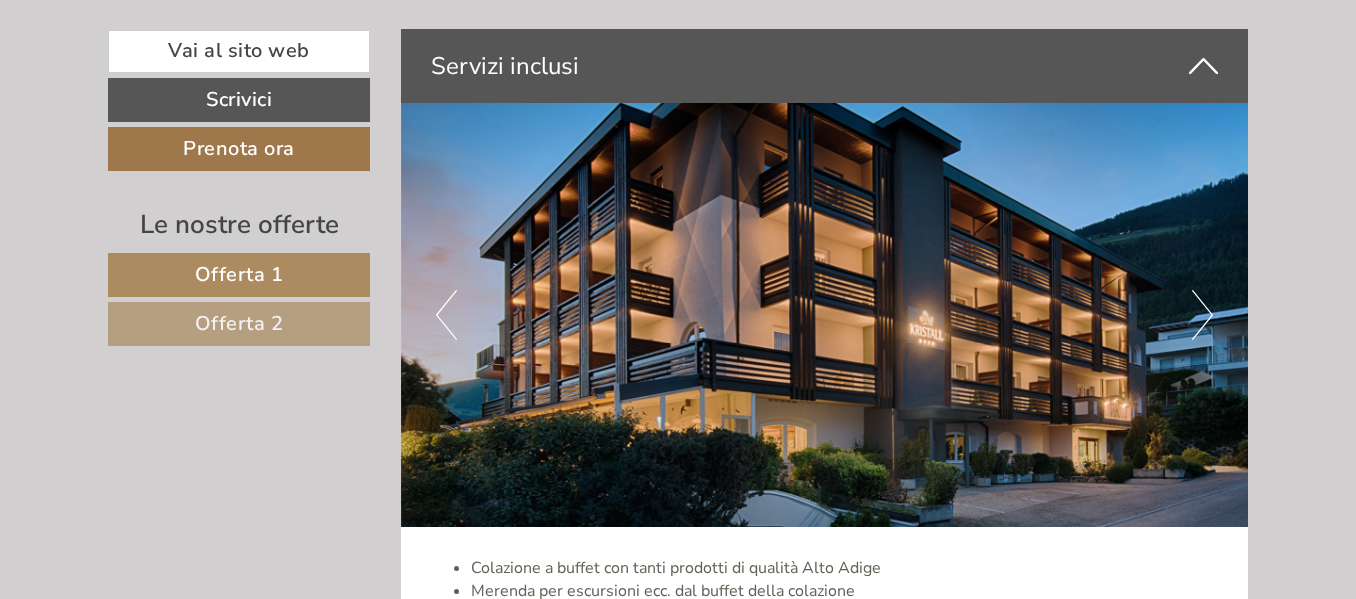 scroll, scrollTop: 3700, scrollLeft: 0, axis: vertical 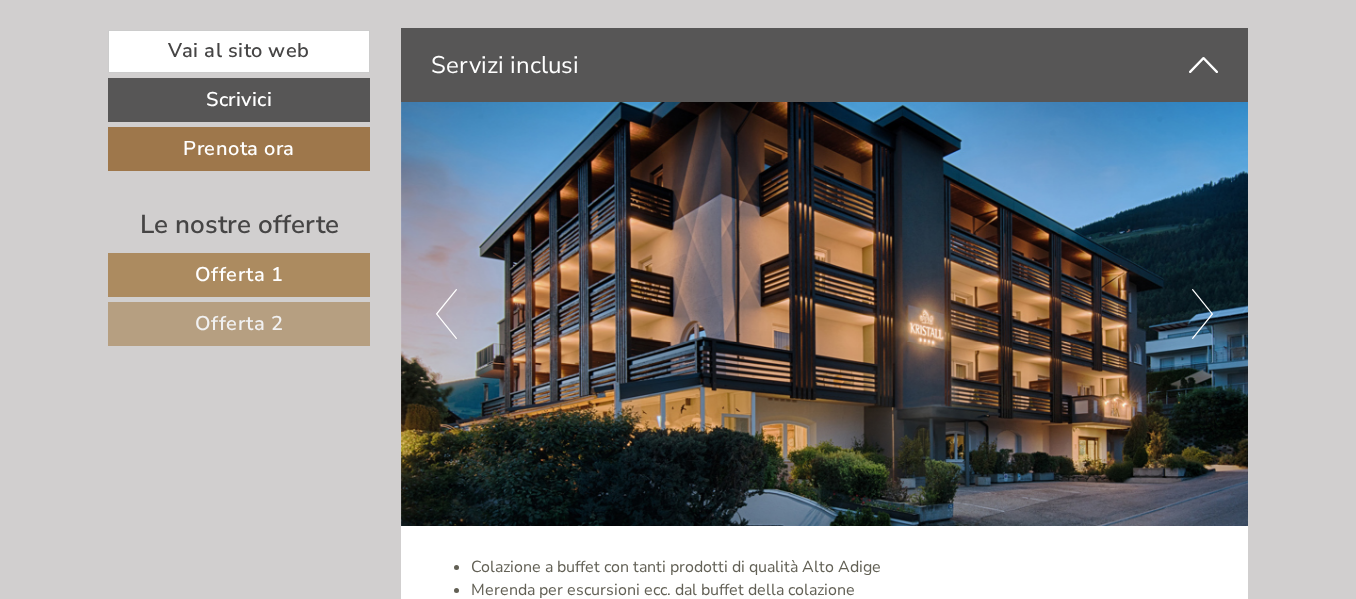 click at bounding box center (825, 314) 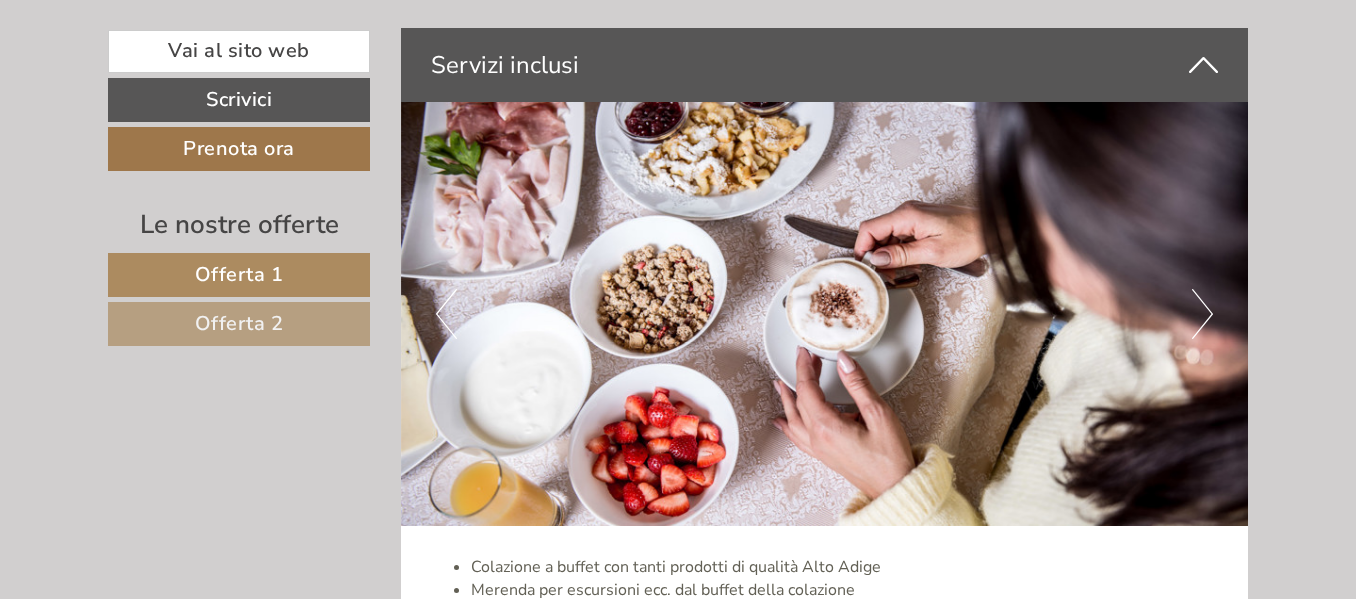 click on "Previous" at bounding box center (446, 314) 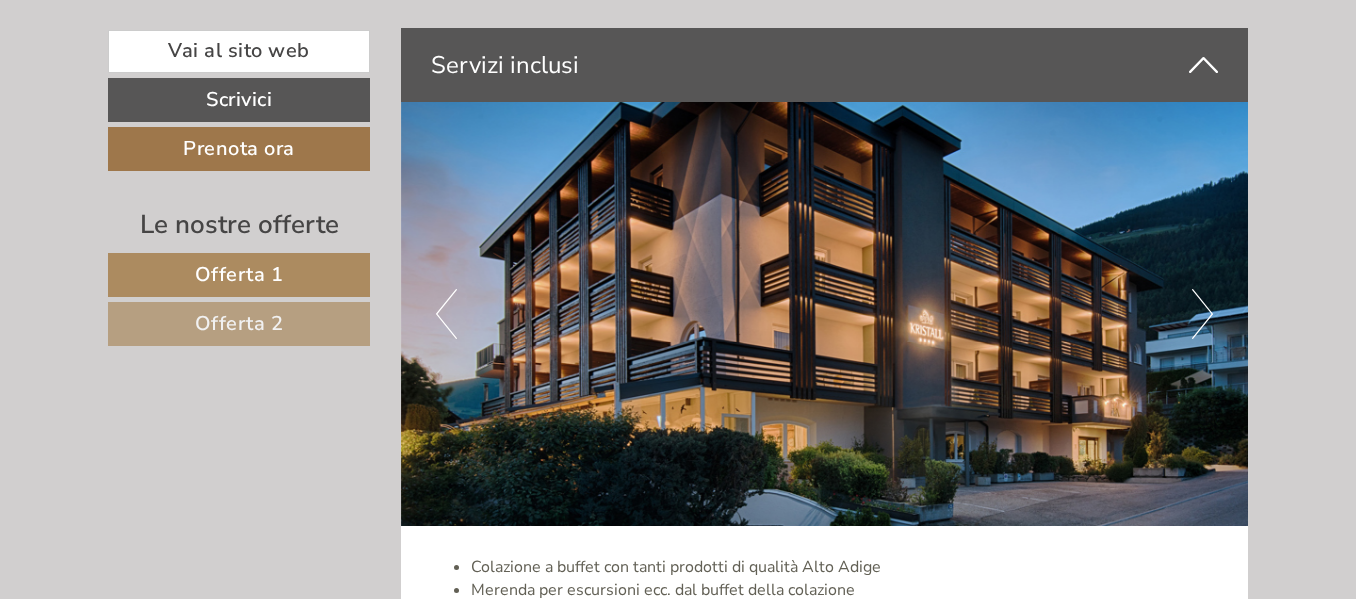 click on "Next" at bounding box center [1202, 314] 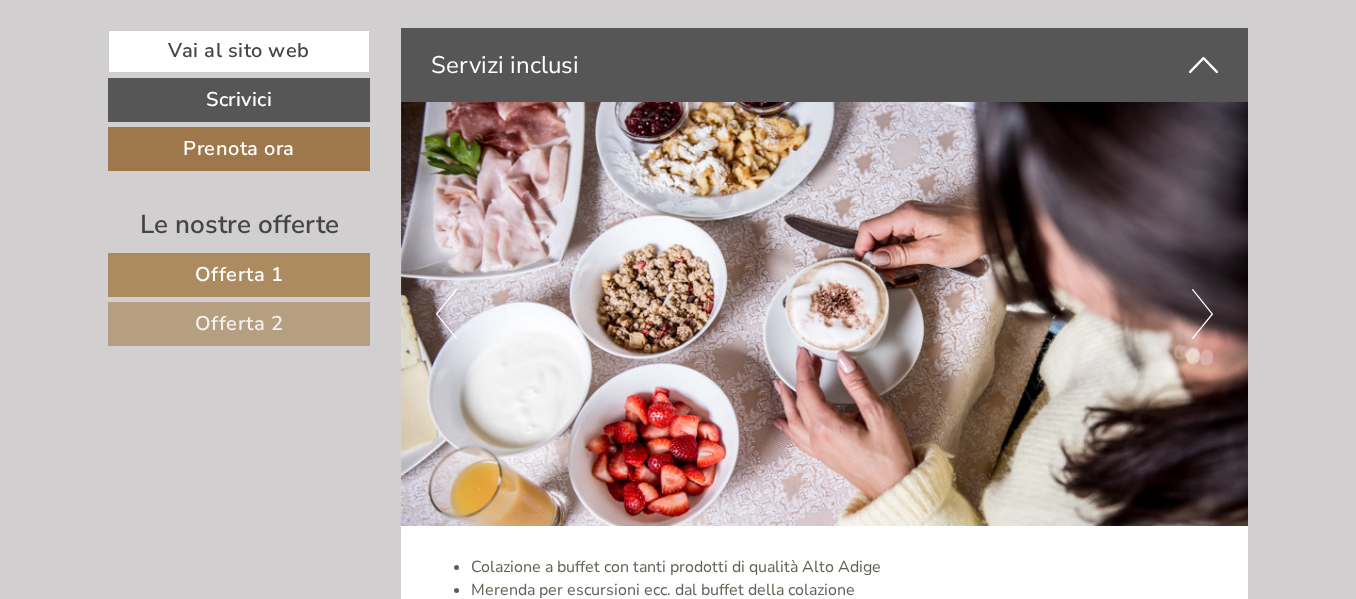click on "Next" at bounding box center (1202, 314) 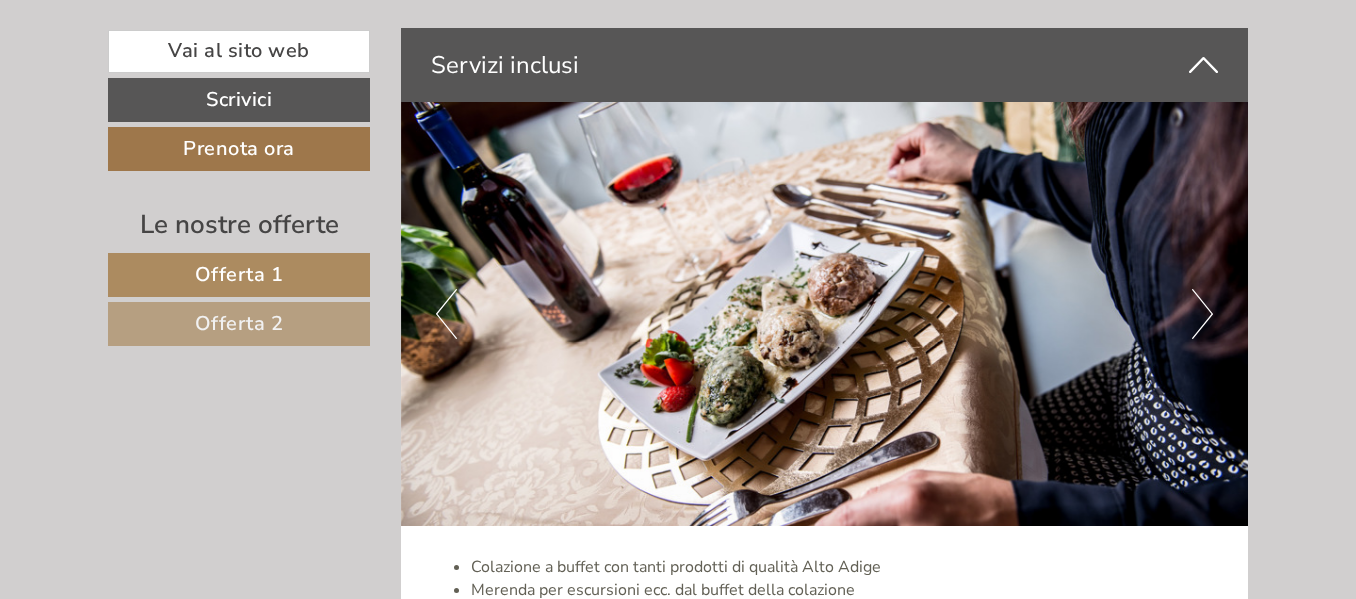 click at bounding box center (825, 314) 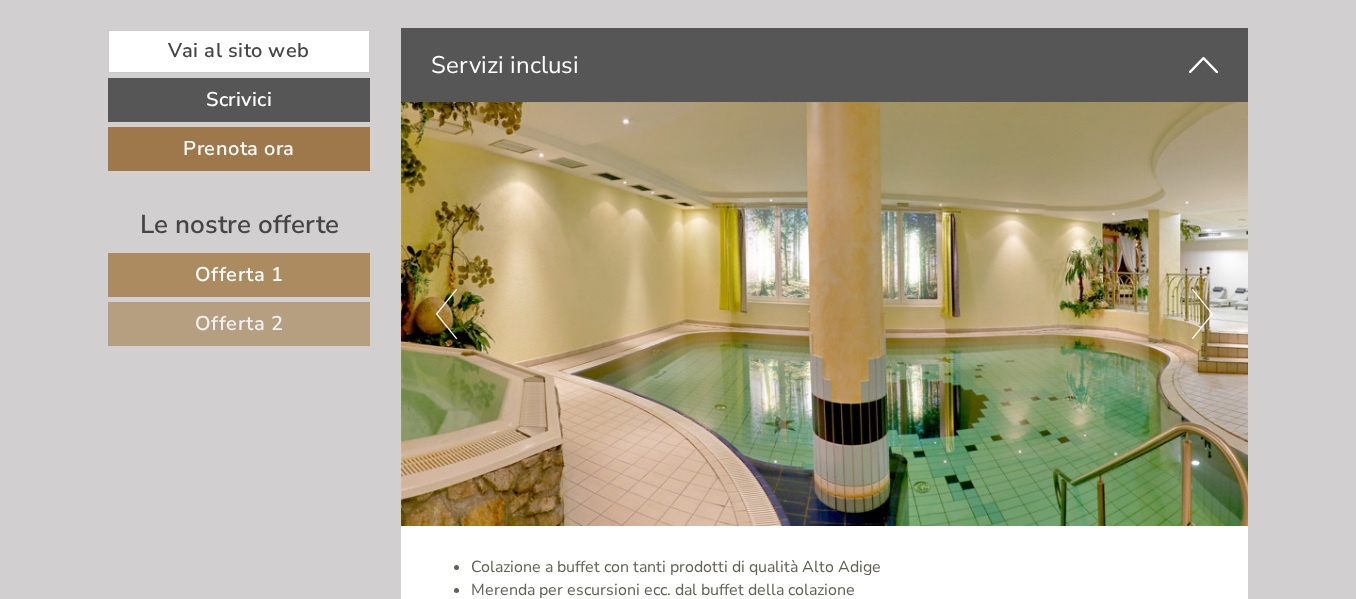click on "Next" at bounding box center [1202, 314] 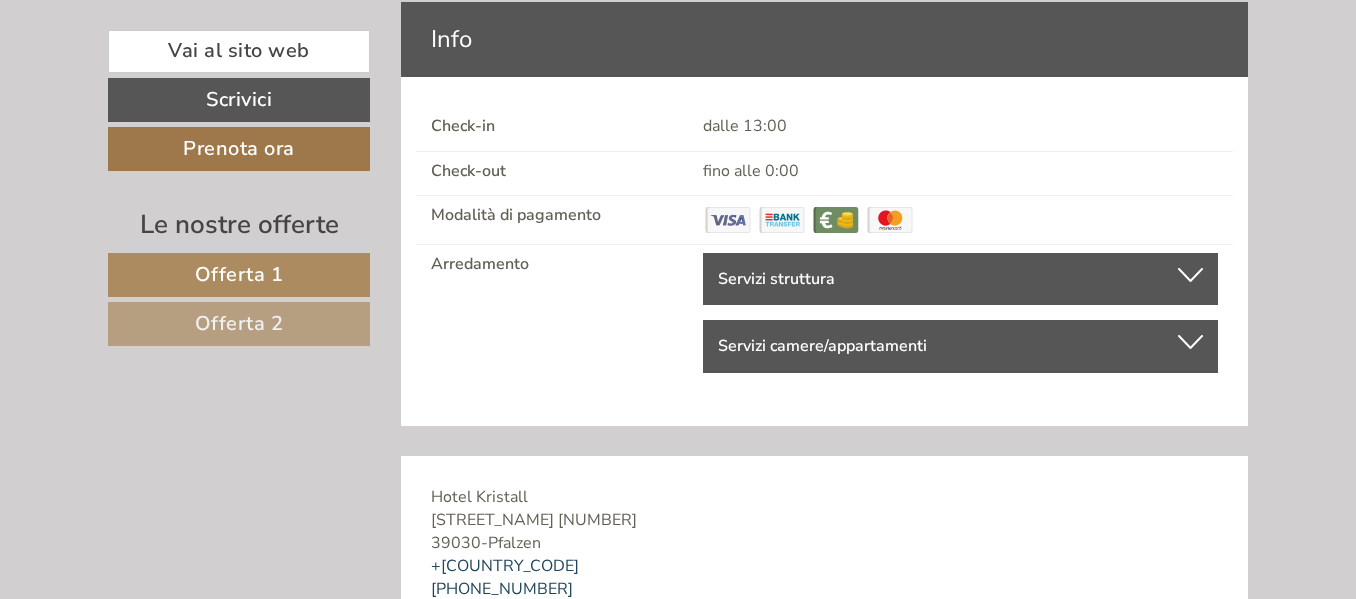 scroll, scrollTop: 7300, scrollLeft: 0, axis: vertical 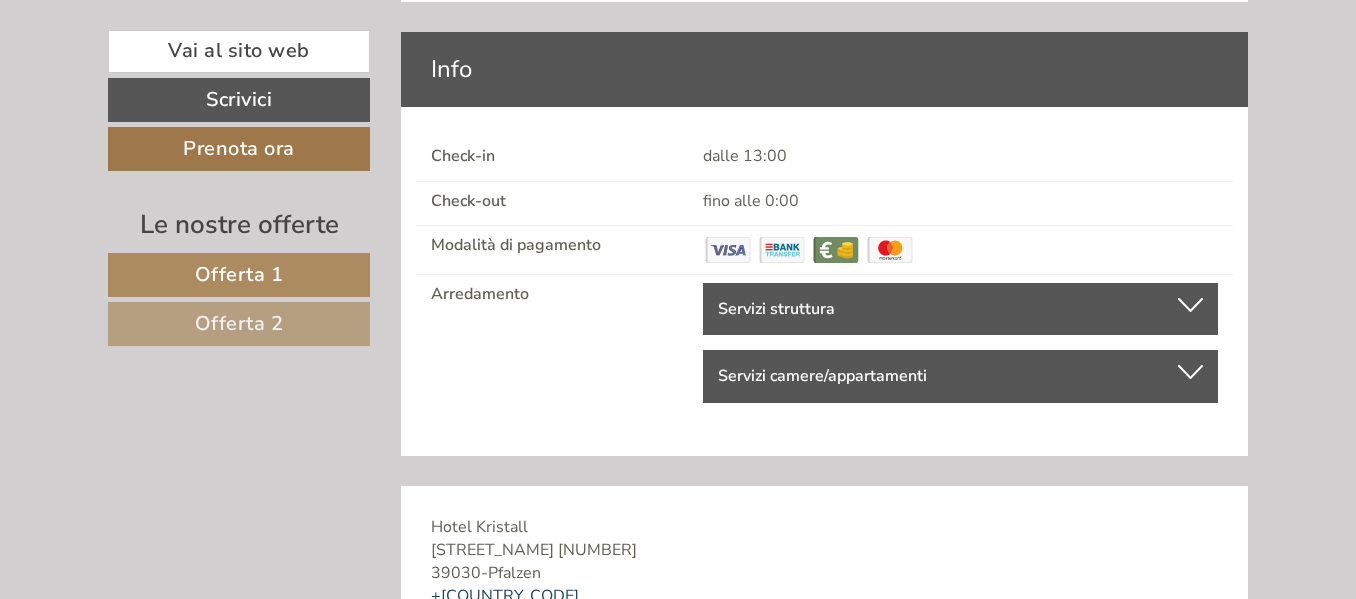 click on "Servizi struttura
Senza barriere, Sala relax comune, Terrazza, Giardino, Prato, Ascensore, Wireless/WiFi/Wlan, Deposito bagagli" at bounding box center [960, 309] 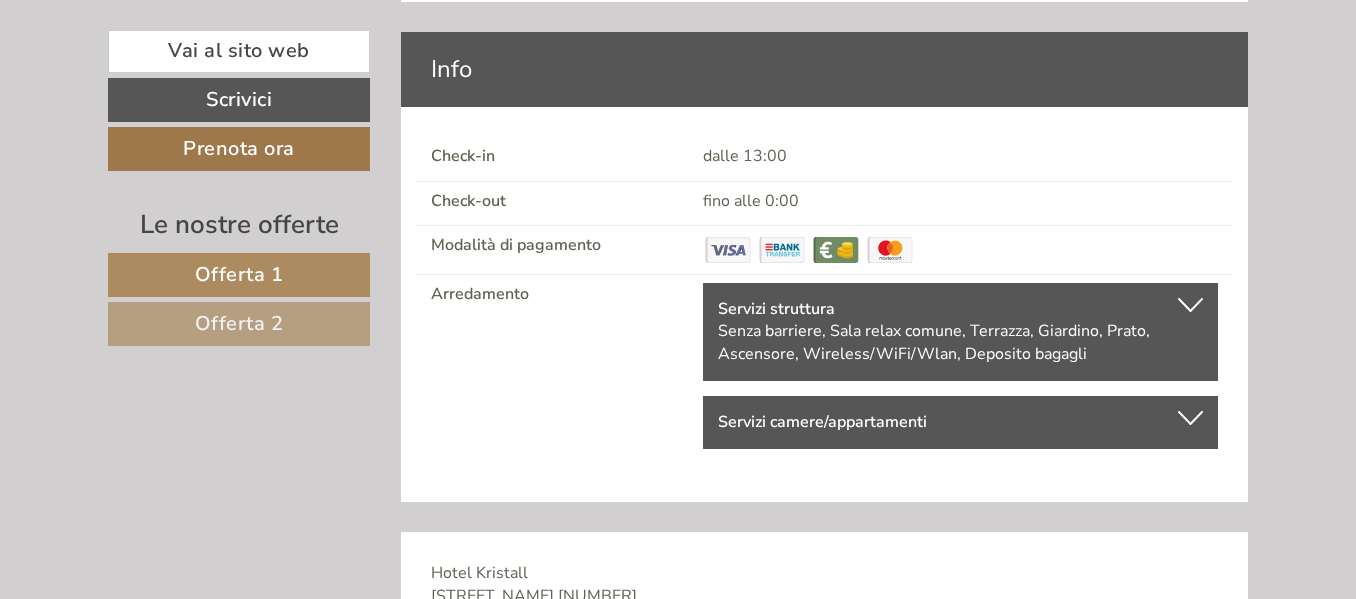 click at bounding box center (1190, 418) 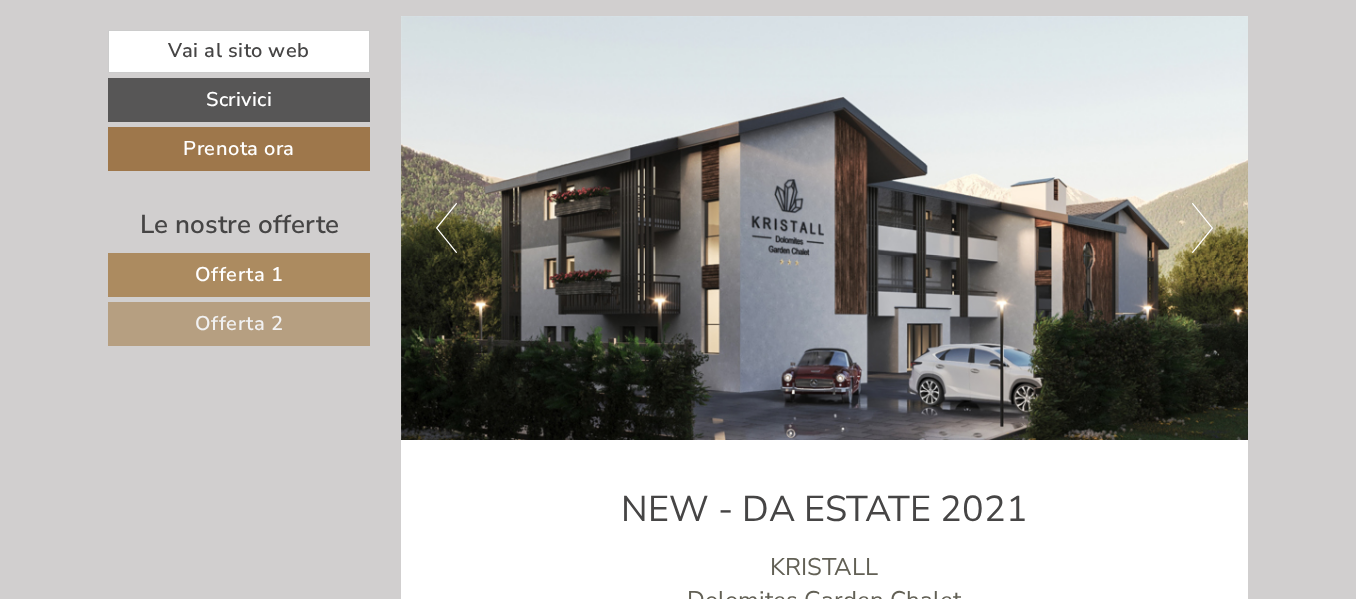 scroll, scrollTop: 8300, scrollLeft: 0, axis: vertical 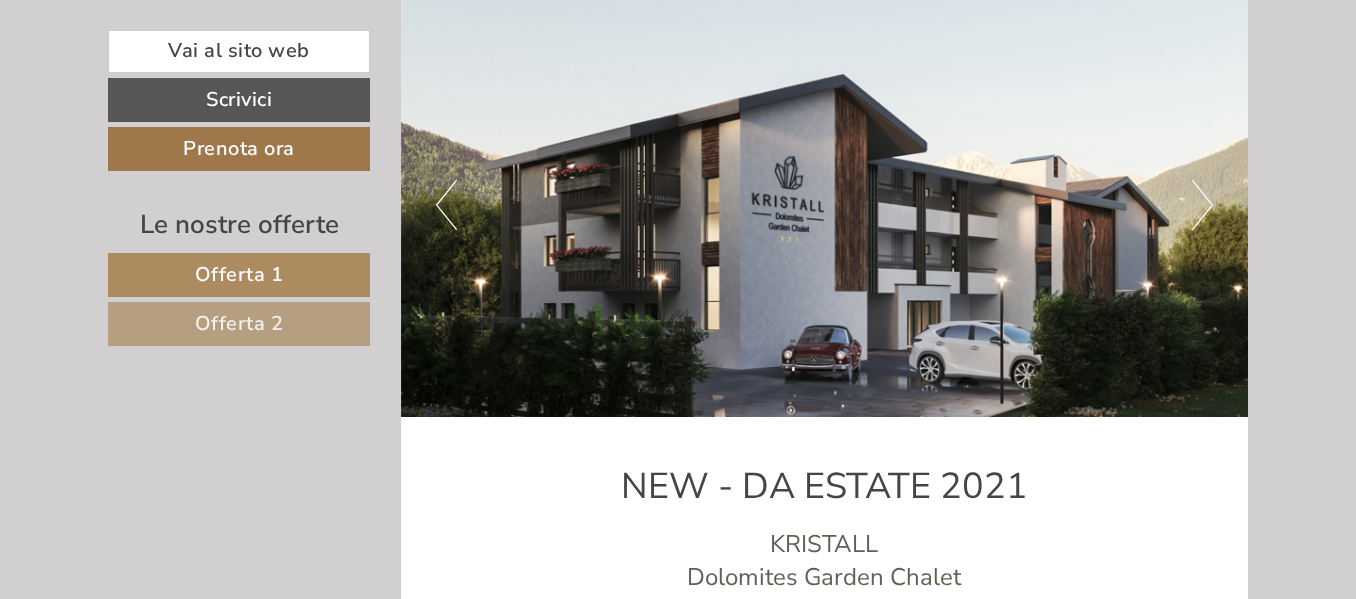 click on "Next" at bounding box center (1202, 205) 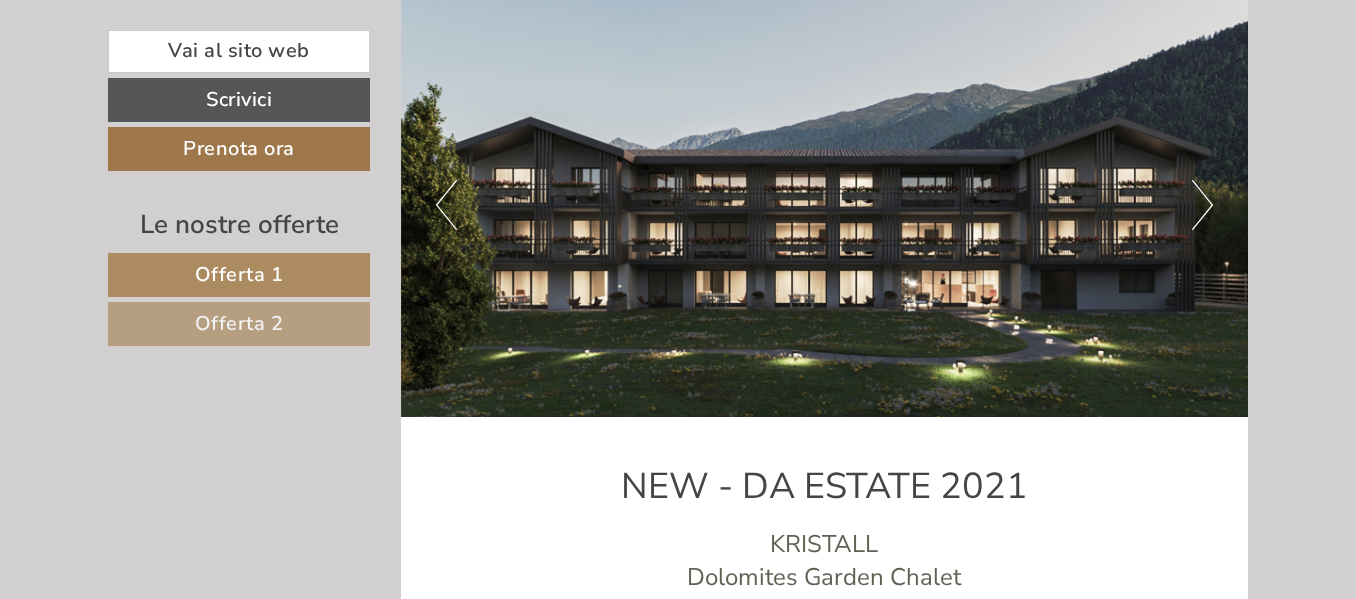click on "Next" at bounding box center [1202, 205] 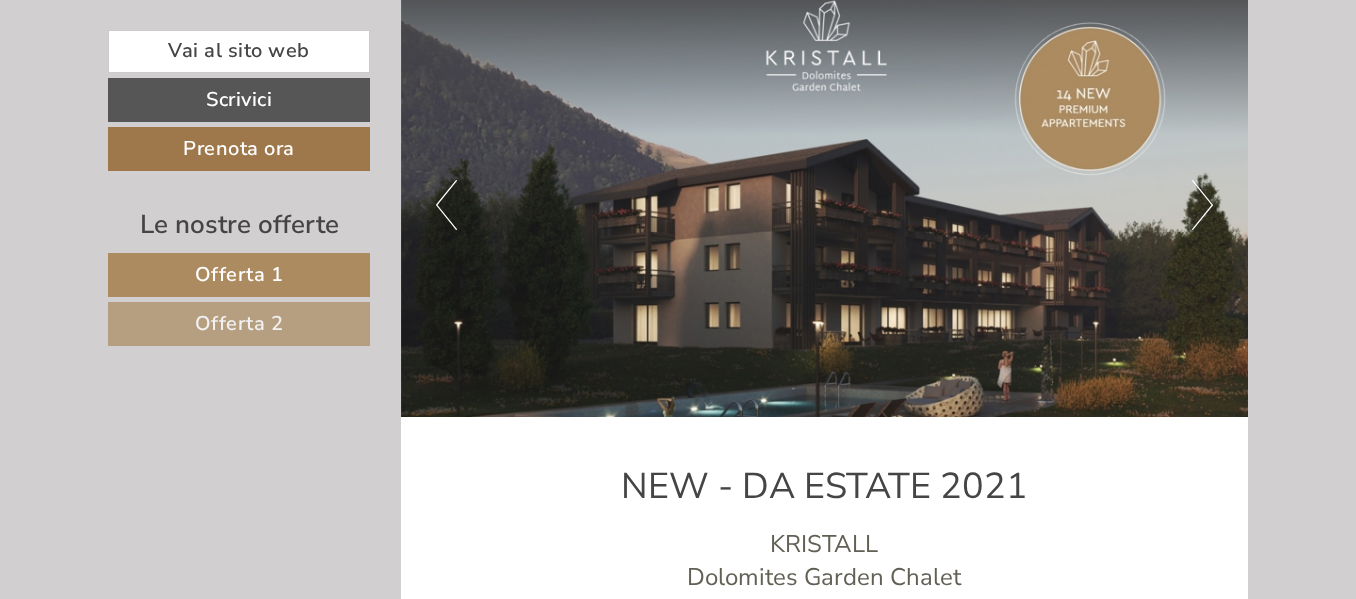 click on "Next" at bounding box center (1202, 205) 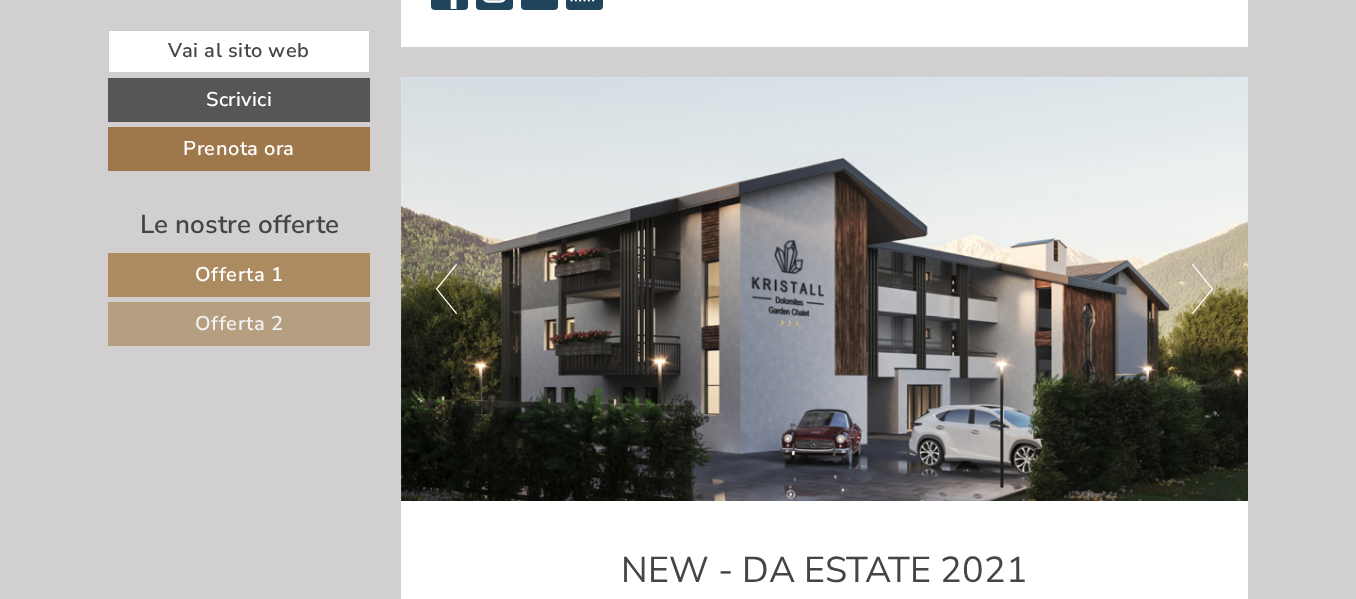 scroll, scrollTop: 8100, scrollLeft: 0, axis: vertical 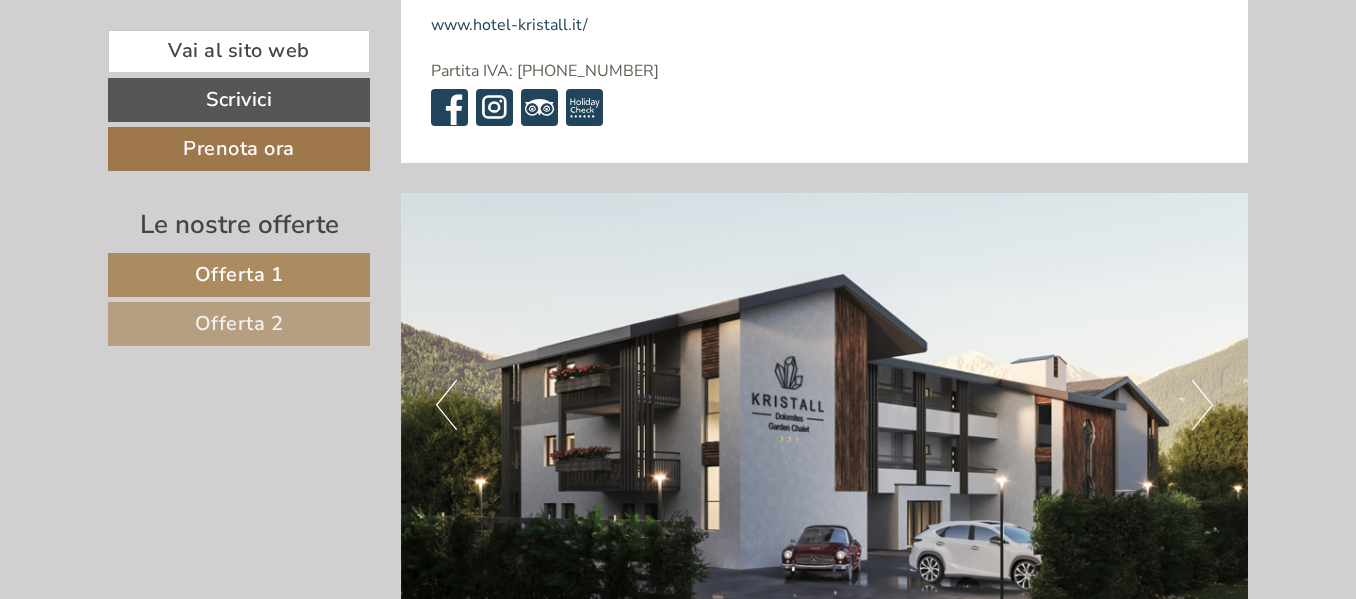 click on "Next" at bounding box center [1202, 405] 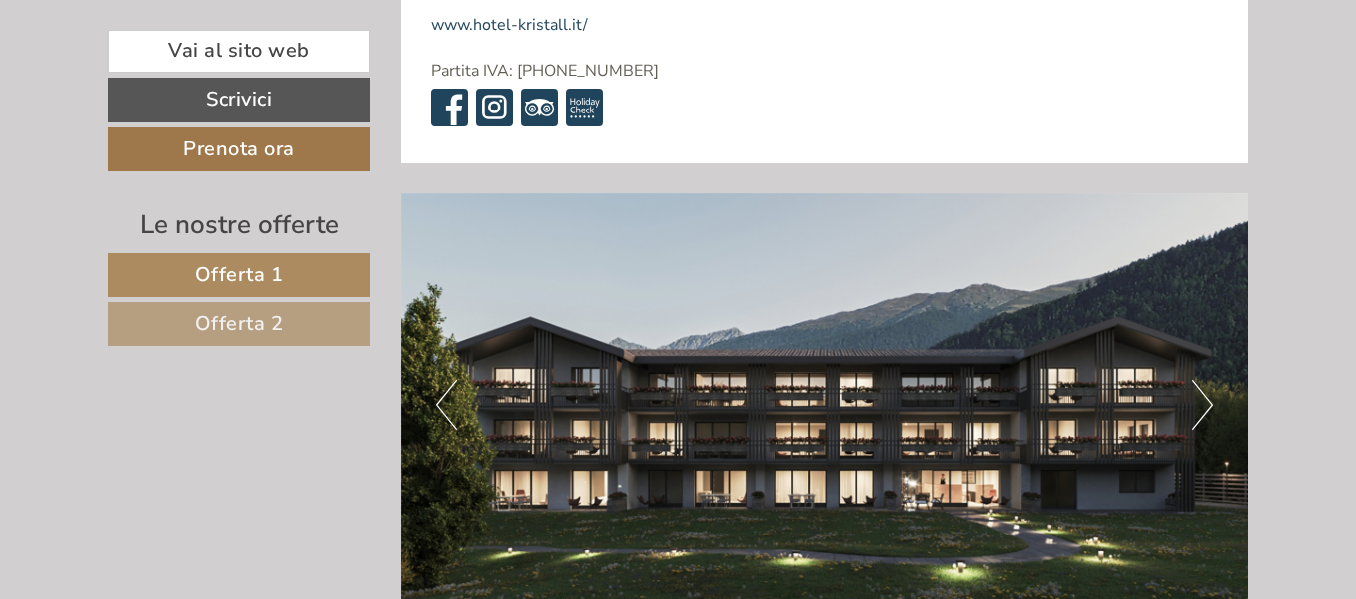 click on "Next" at bounding box center (1202, 405) 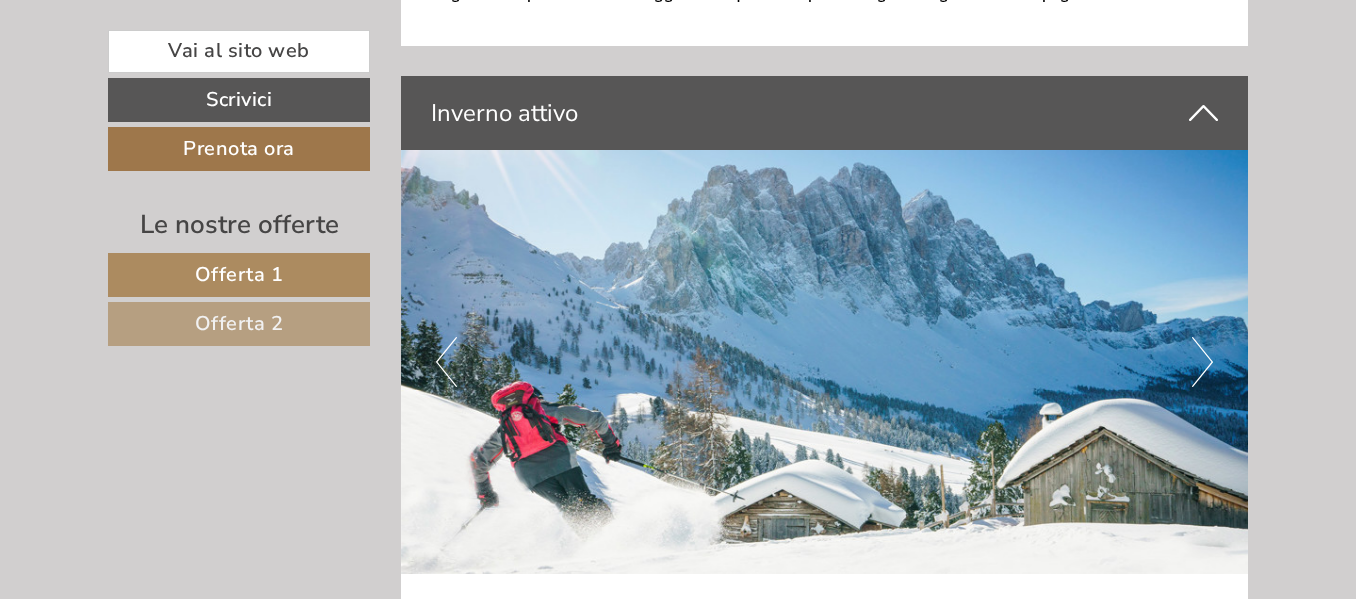 scroll, scrollTop: 5776, scrollLeft: 0, axis: vertical 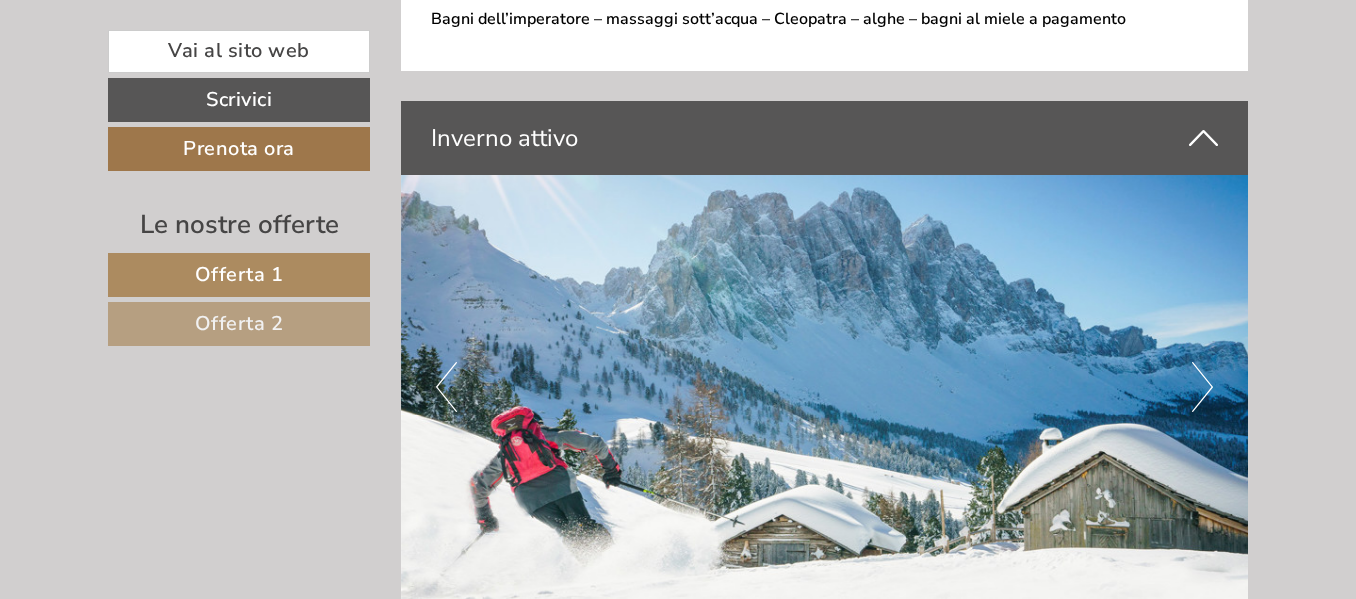click on "Next" at bounding box center (1202, 387) 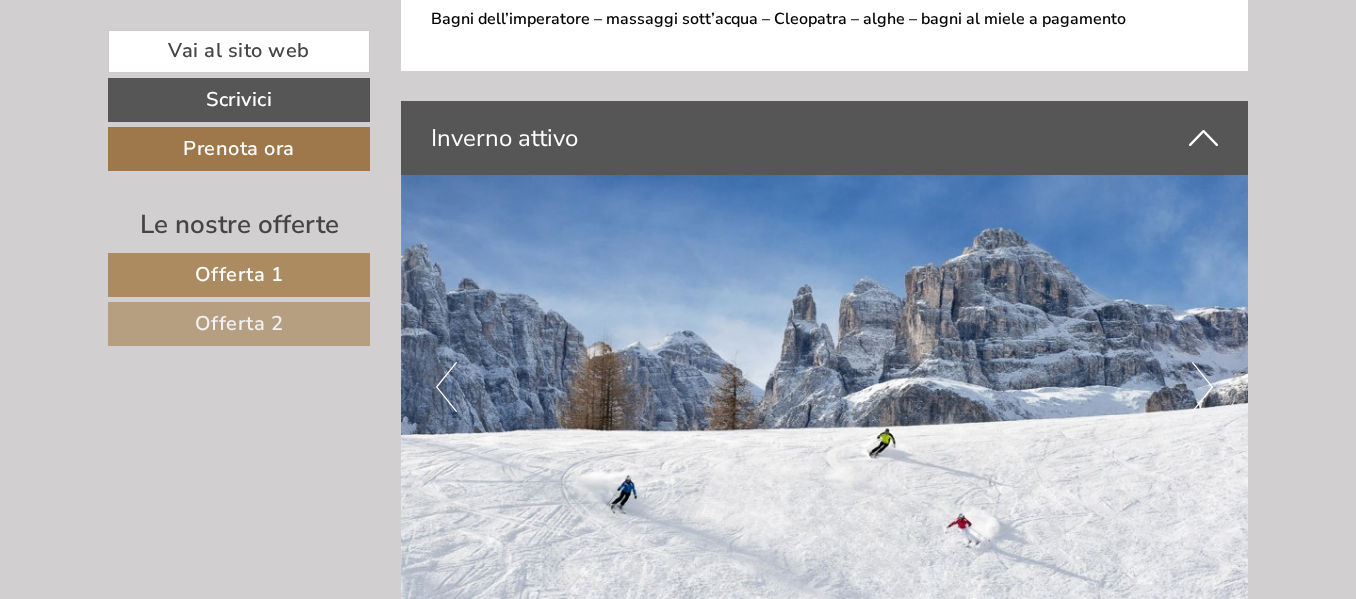 click on "Next" at bounding box center [1202, 387] 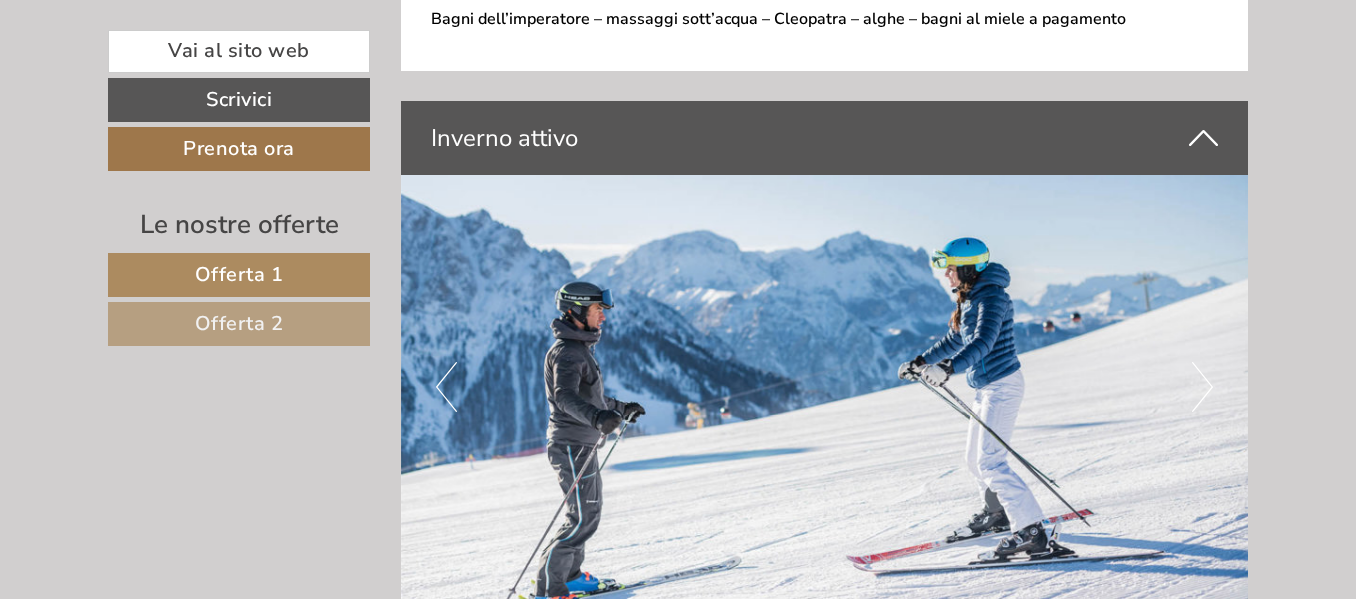 click on "Next" at bounding box center (1202, 387) 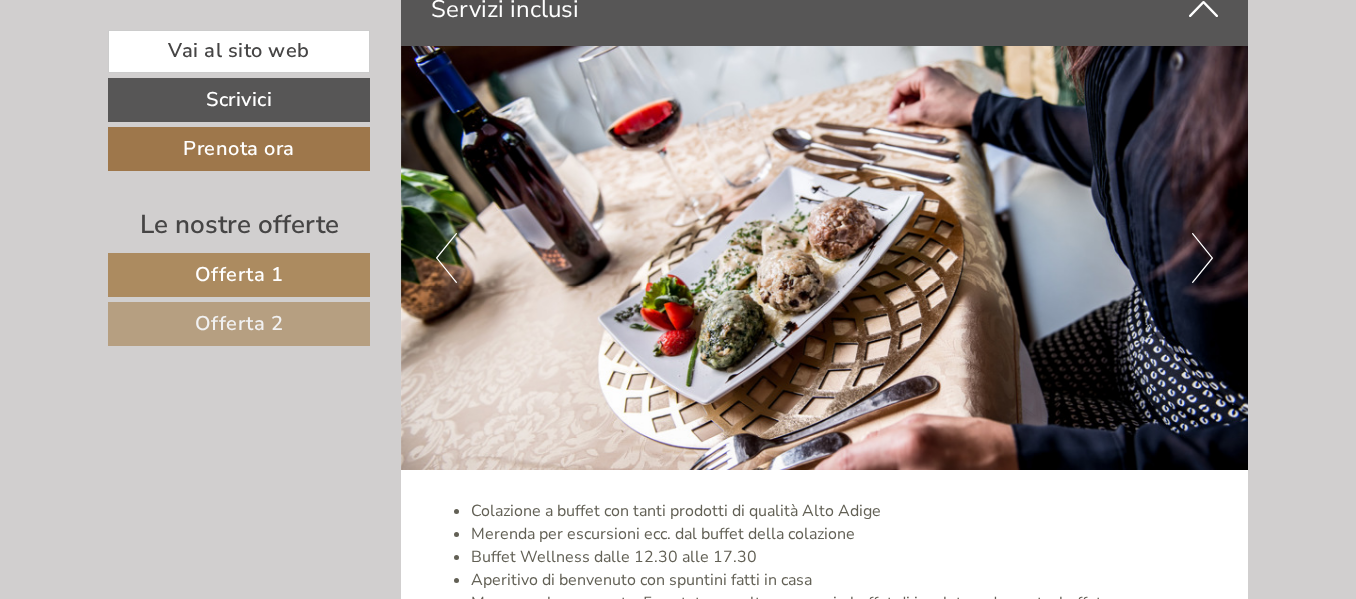 scroll, scrollTop: 4000, scrollLeft: 0, axis: vertical 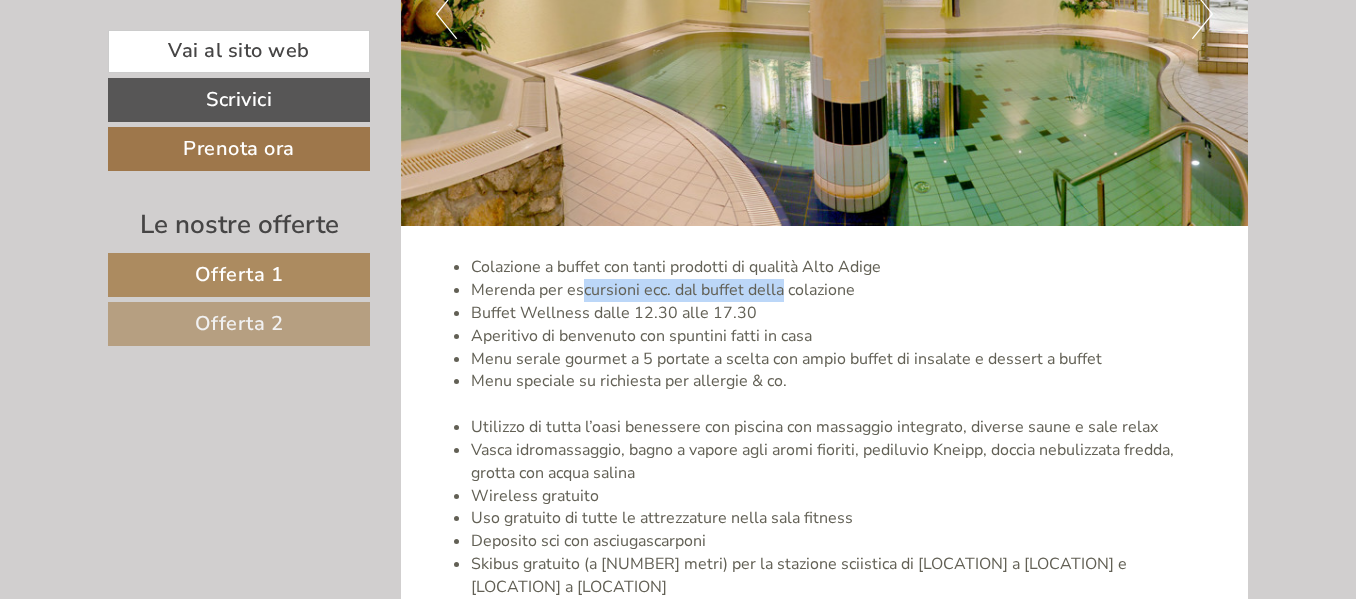 drag, startPoint x: 586, startPoint y: 248, endPoint x: 802, endPoint y: 245, distance: 216.02083 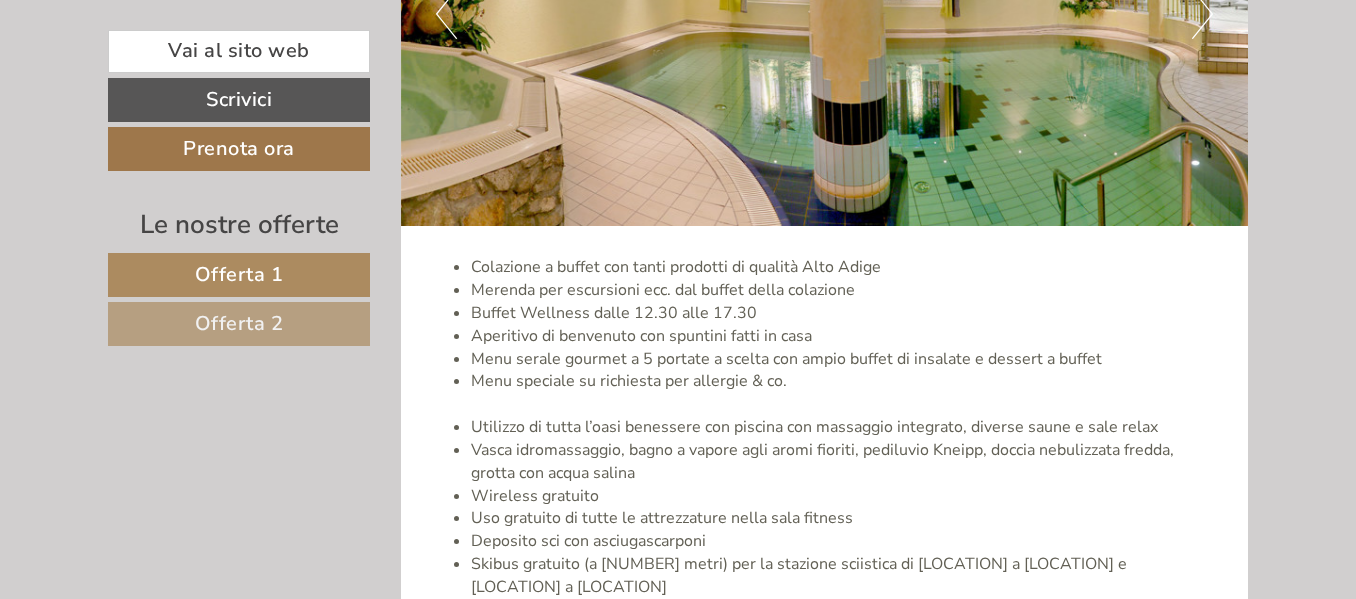click on "Buffet Wellness dalle 12.30 alle 17.30" at bounding box center [845, 313] 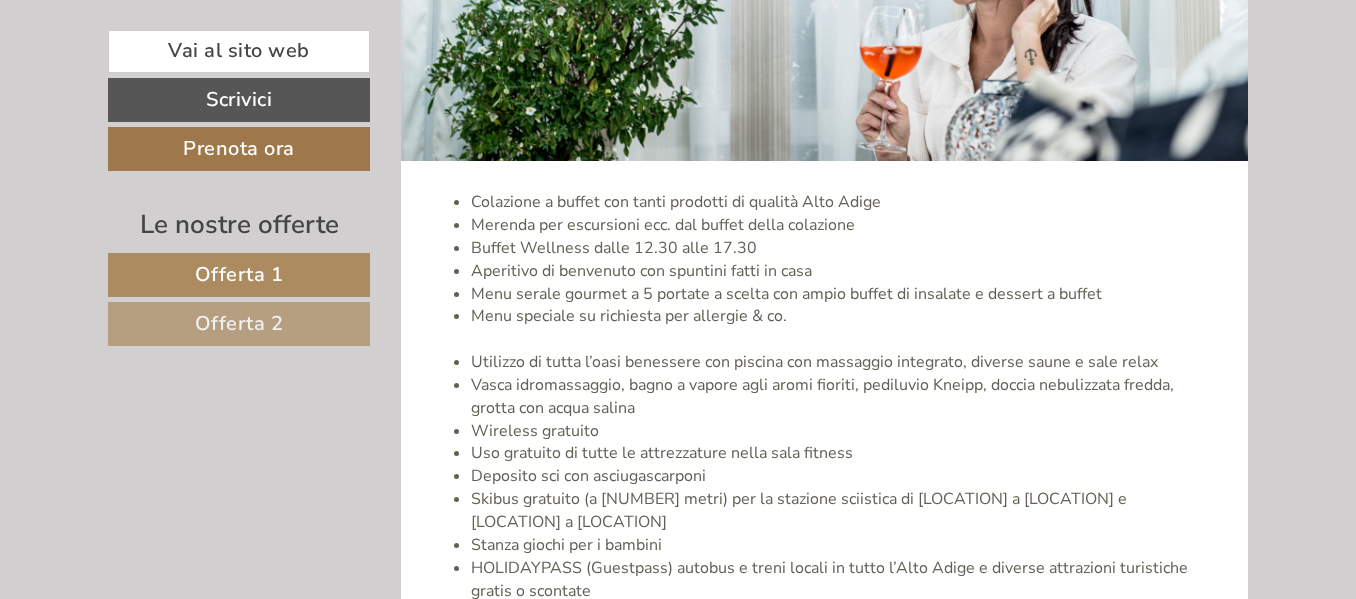 scroll, scrollTop: 4100, scrollLeft: 0, axis: vertical 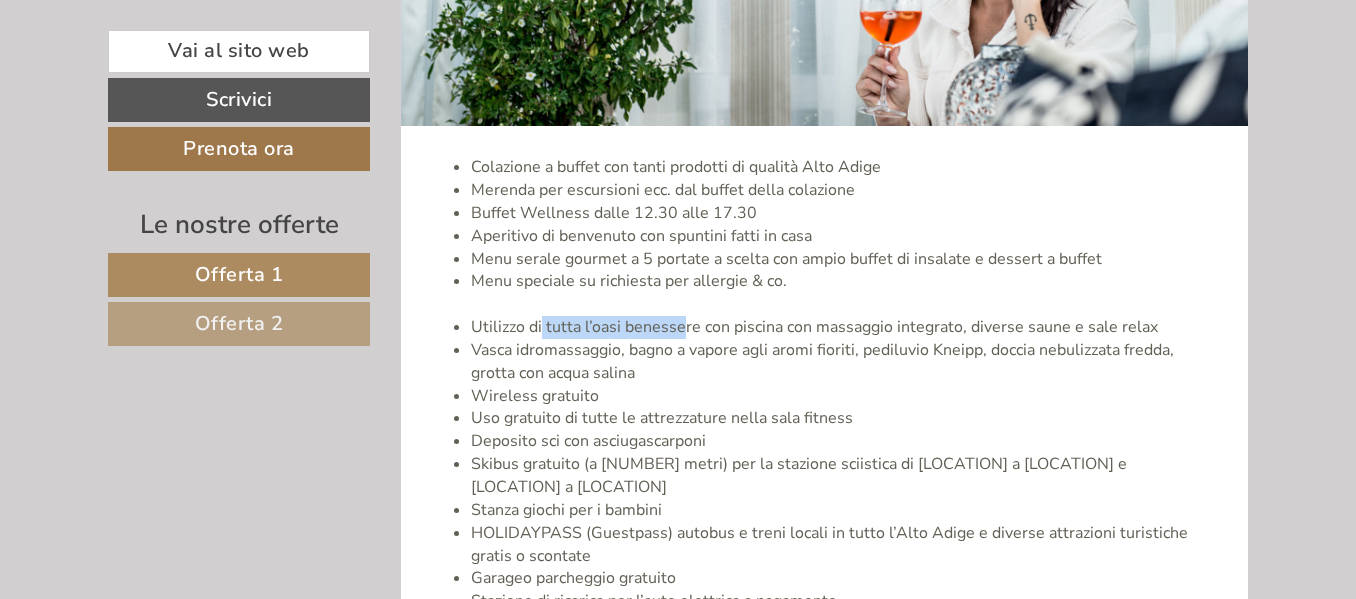 drag, startPoint x: 584, startPoint y: 280, endPoint x: 682, endPoint y: 280, distance: 98 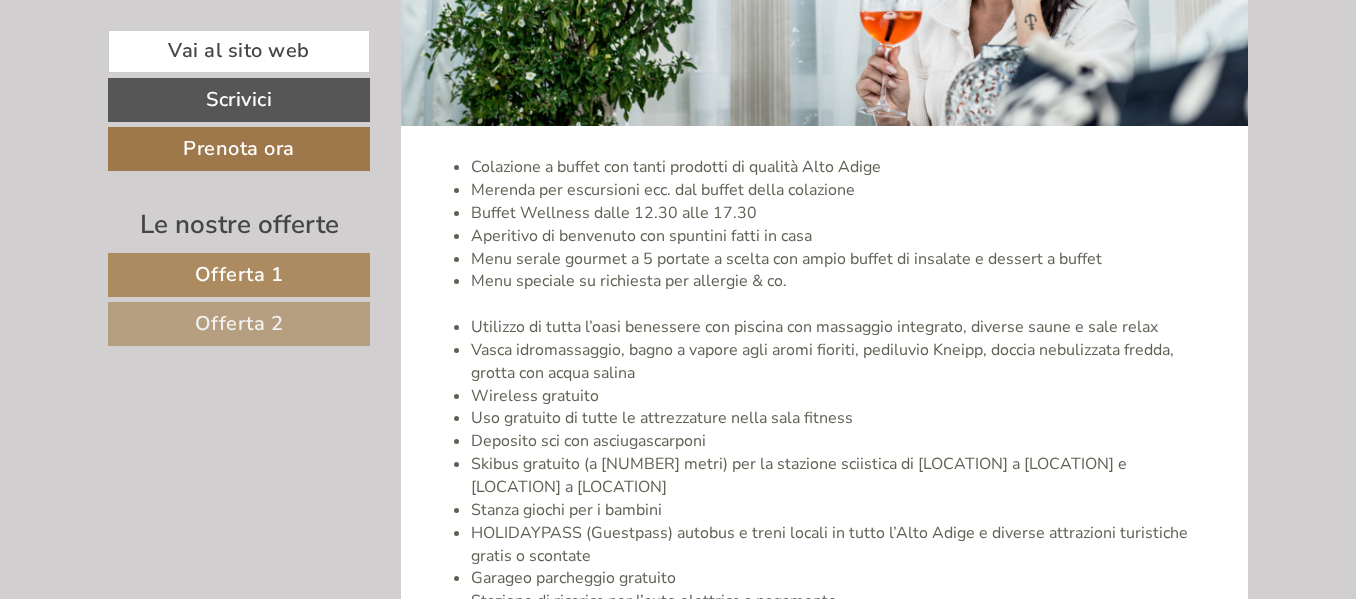 click on "Utilizzo di tutta l’oasi benessere con piscina con massaggio integrato, diverse saune e sale relax" at bounding box center (845, 327) 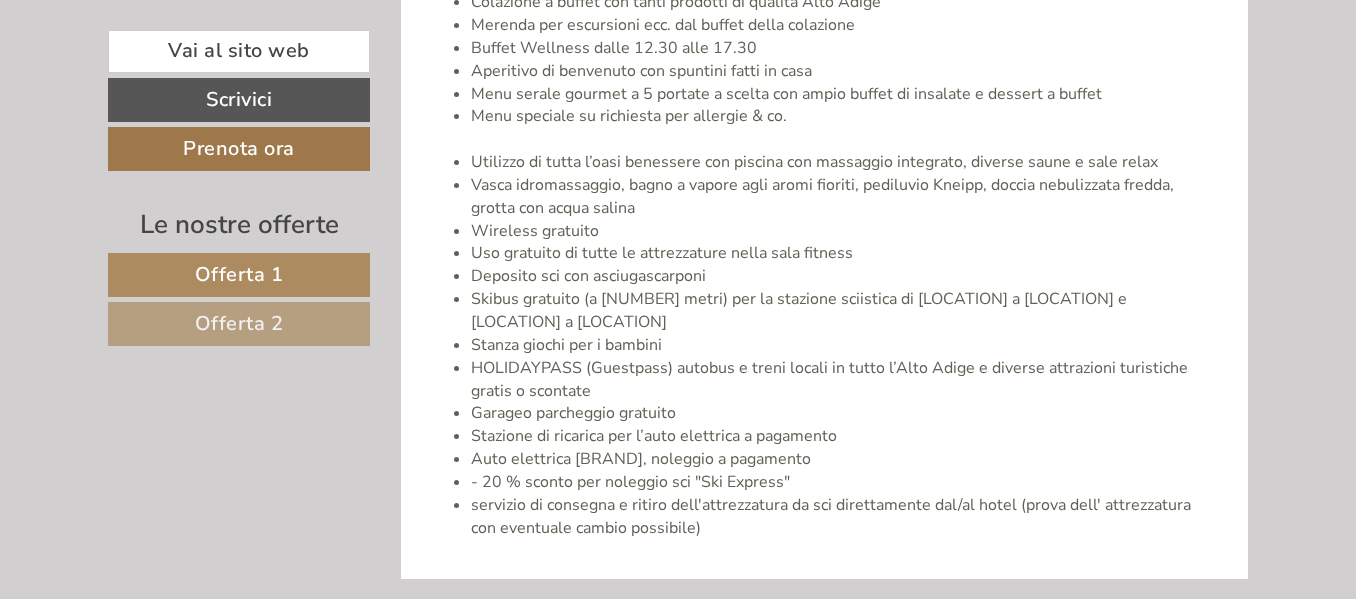 scroll, scrollTop: 4300, scrollLeft: 0, axis: vertical 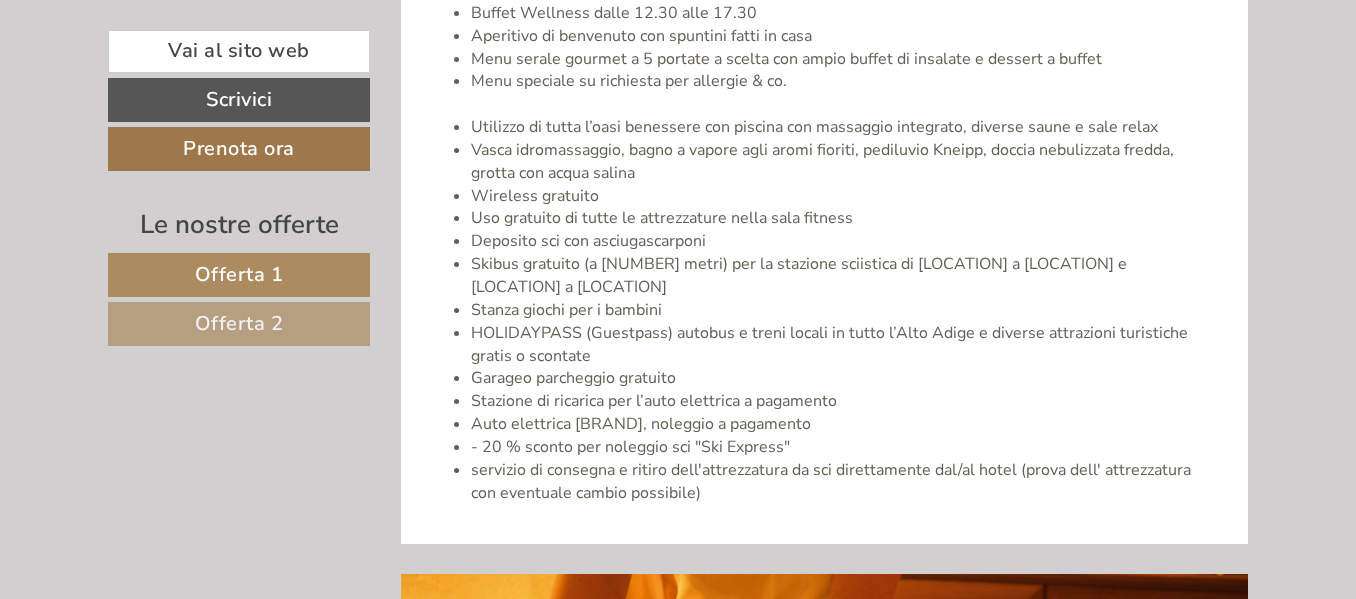 click on "Garageo parcheggio gratuito" at bounding box center (845, 378) 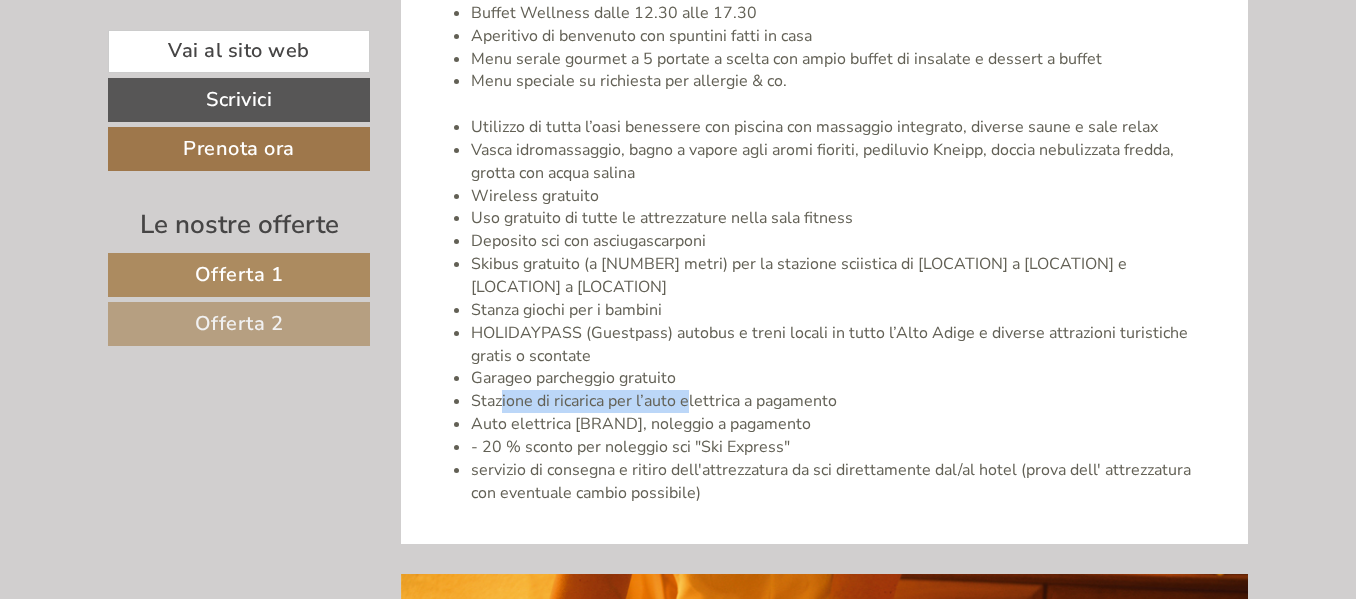 drag, startPoint x: 499, startPoint y: 335, endPoint x: 686, endPoint y: 333, distance: 187.0107 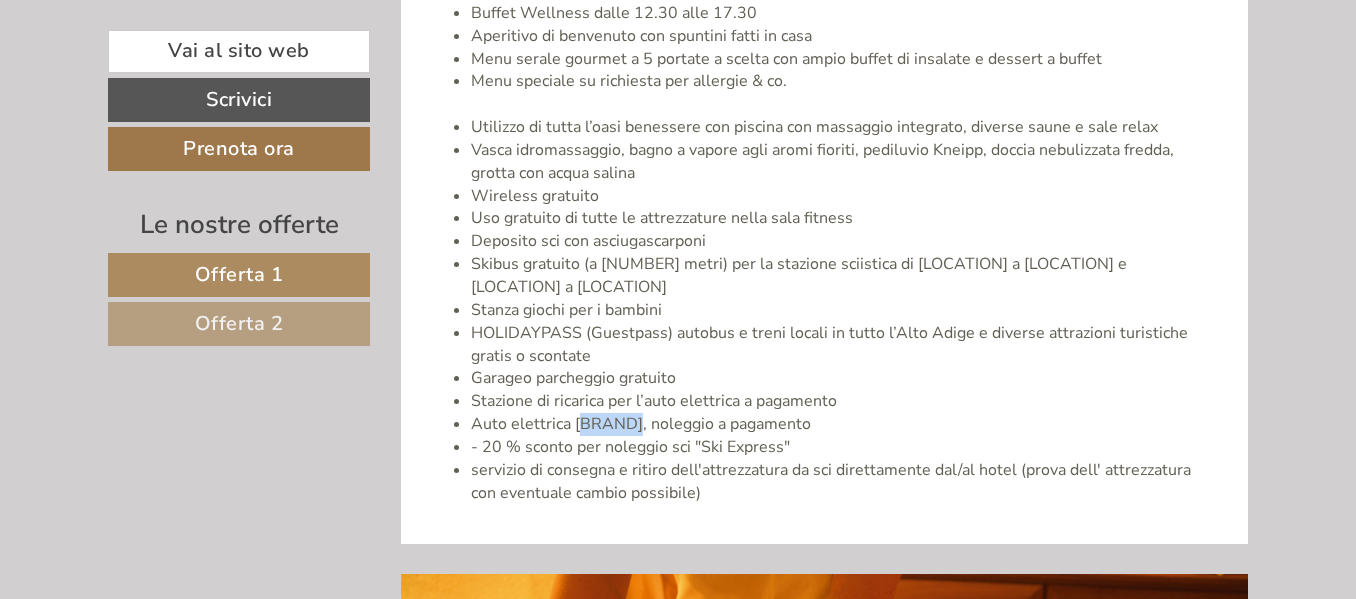 drag, startPoint x: 584, startPoint y: 365, endPoint x: 645, endPoint y: 351, distance: 62.58594 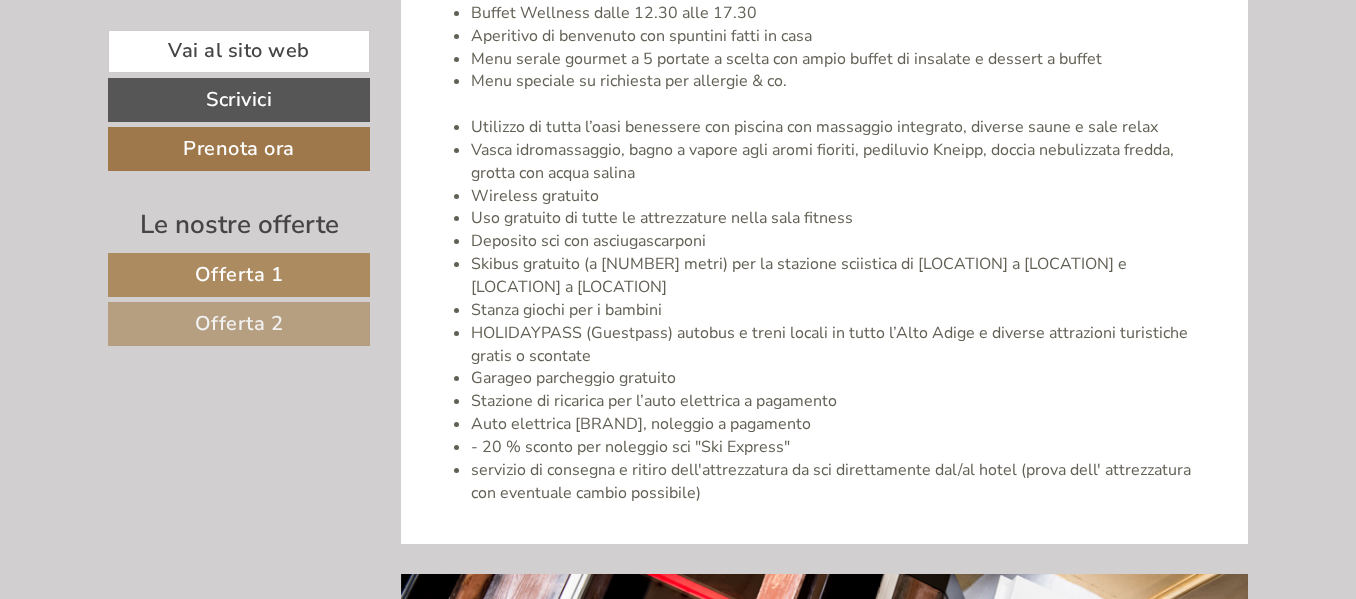 drag, startPoint x: 501, startPoint y: 399, endPoint x: 513, endPoint y: 401, distance: 12.165525 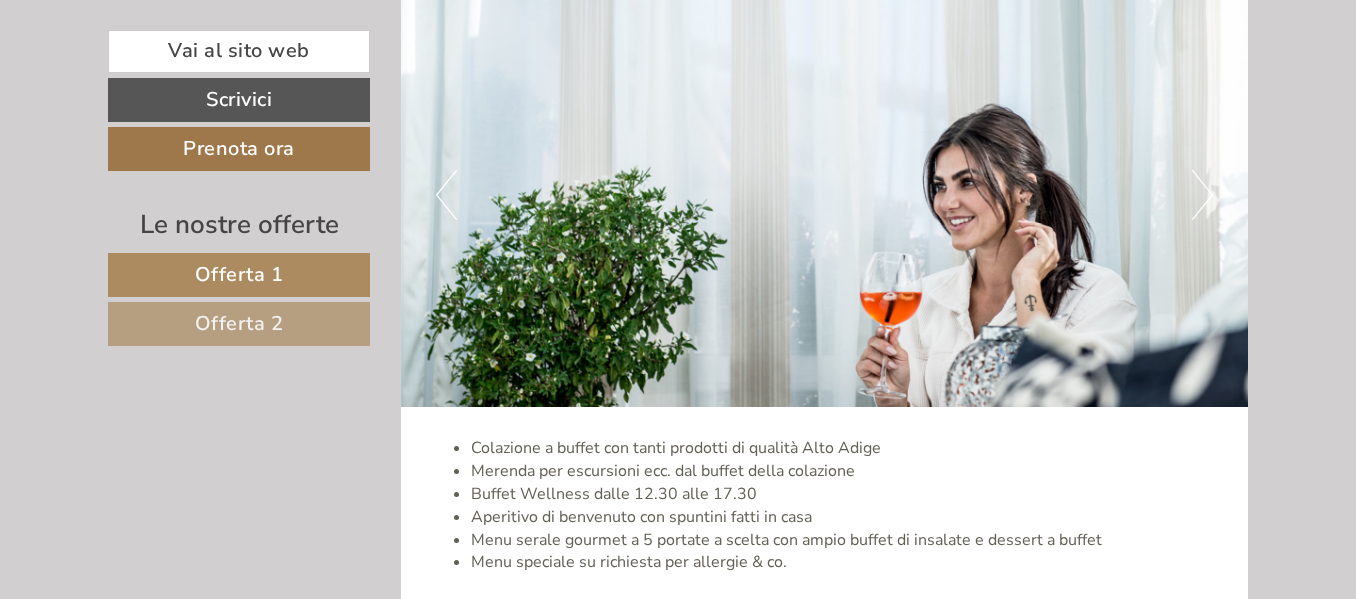 scroll, scrollTop: 4000, scrollLeft: 0, axis: vertical 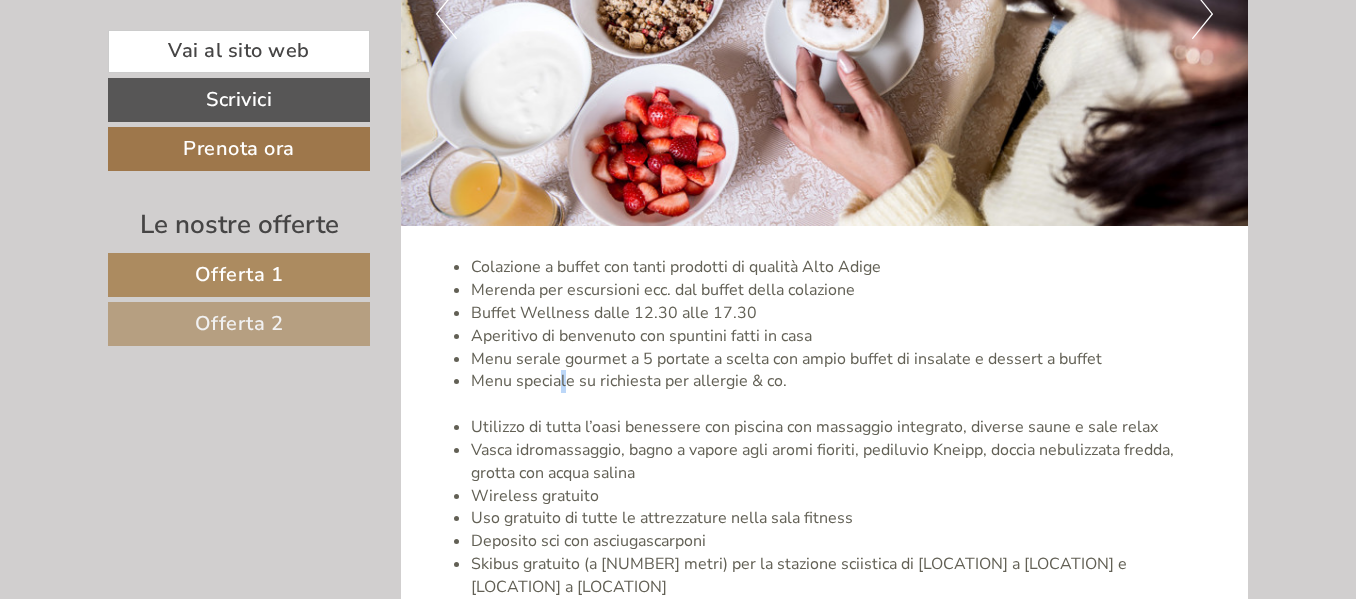 drag, startPoint x: 561, startPoint y: 335, endPoint x: 577, endPoint y: 334, distance: 16.03122 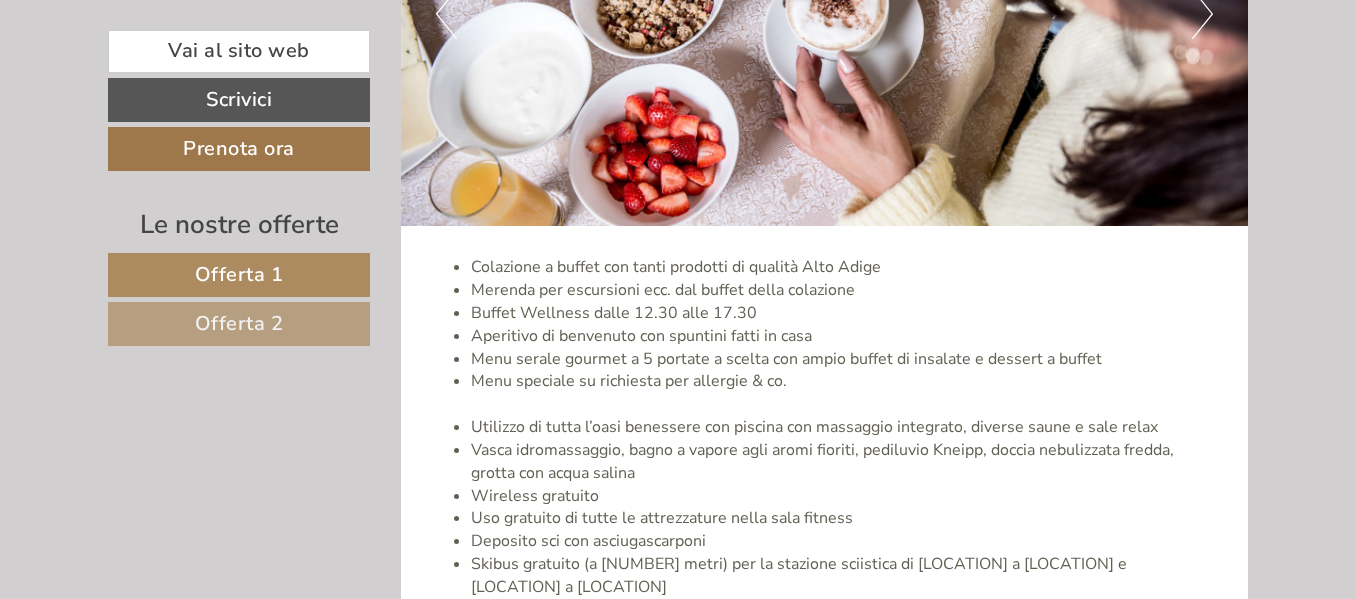 click on "Menu speciale su richiesta per allergie & co." at bounding box center [845, 393] 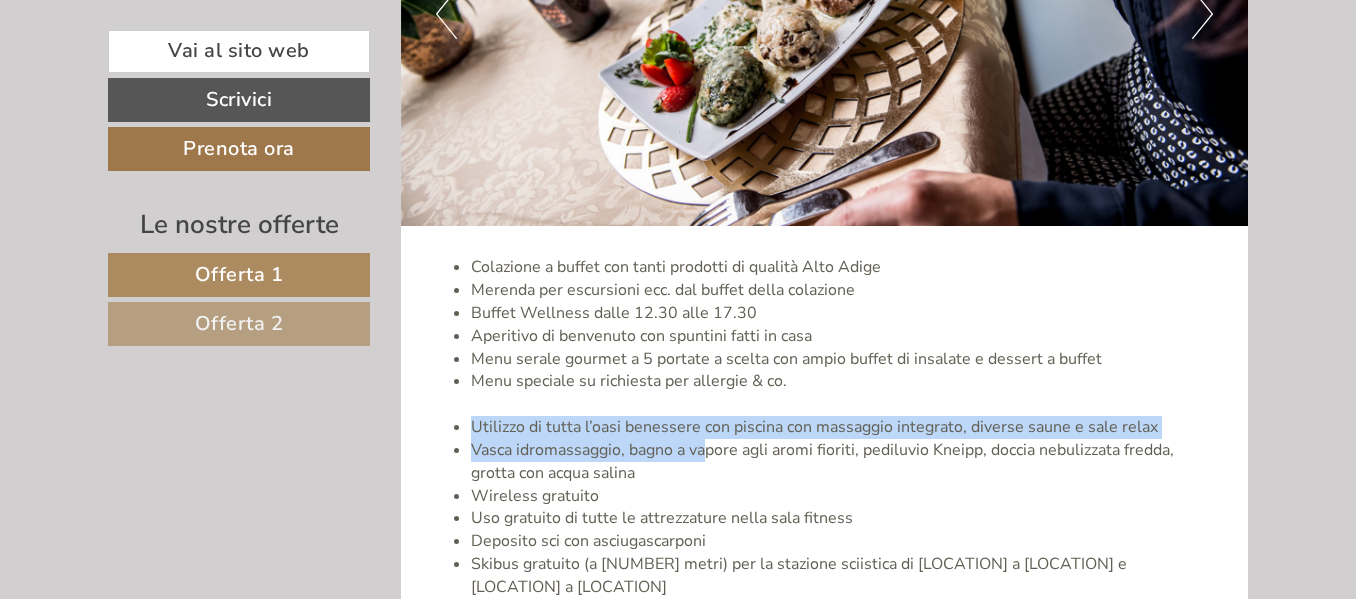 drag, startPoint x: 528, startPoint y: 364, endPoint x: 706, endPoint y: 393, distance: 180.3469 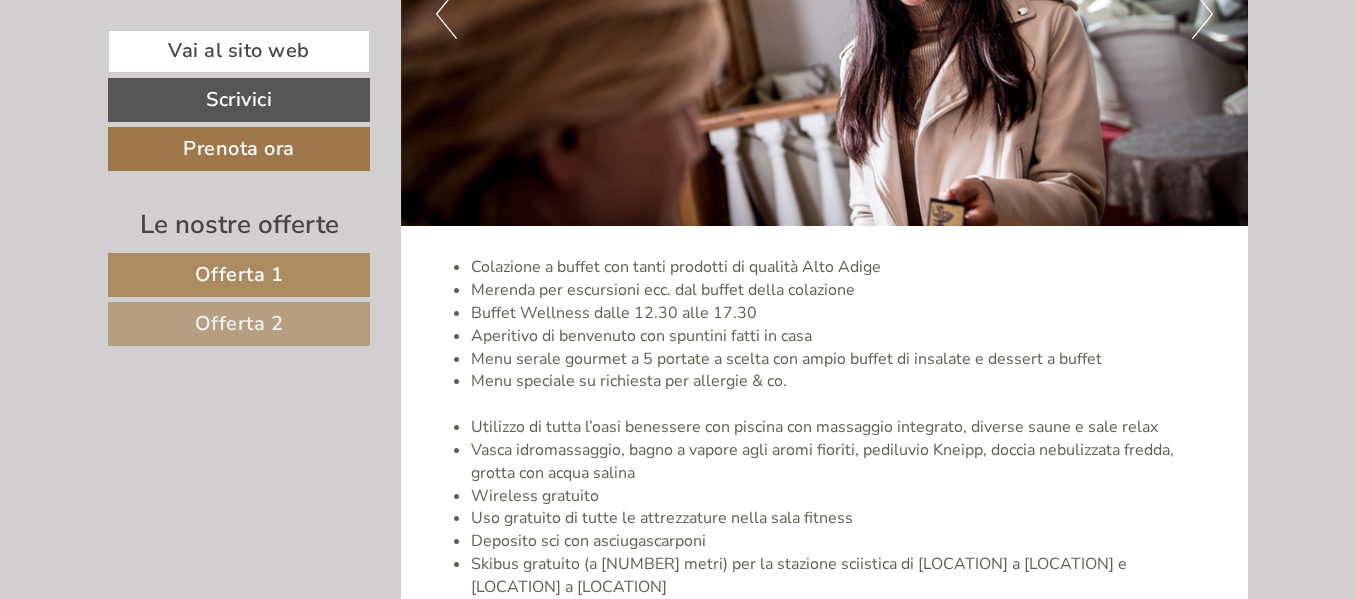 click on "Vasca idromassaggio, bagno a vapore agli aromi fioriti, pediluvio Kneipp, doccia nebulizzata fredda, grotta con acqua salina" at bounding box center (845, 462) 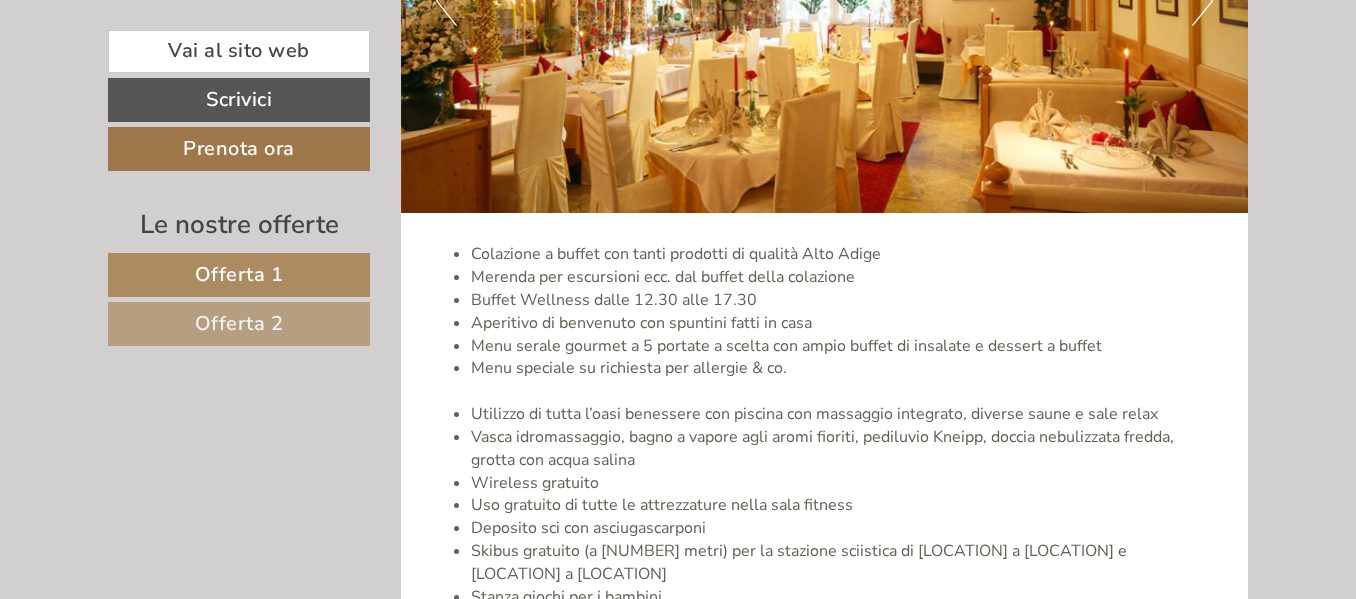 scroll, scrollTop: 4100, scrollLeft: 0, axis: vertical 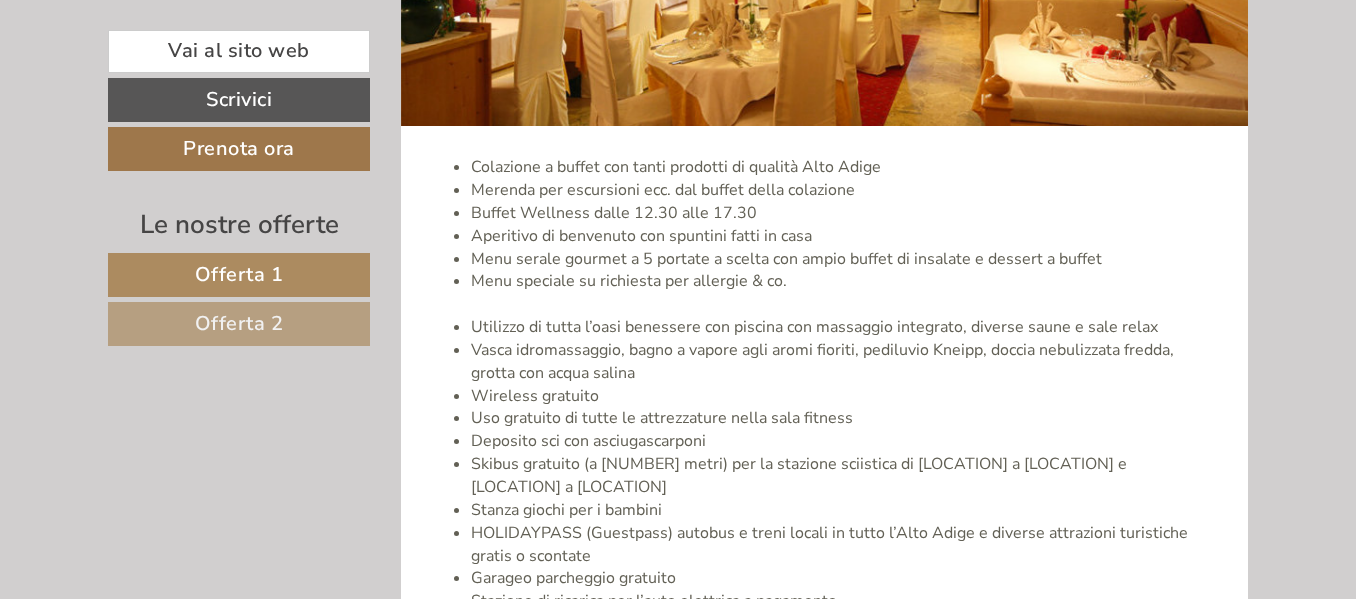 click on "Wireless gratuito" at bounding box center (845, 396) 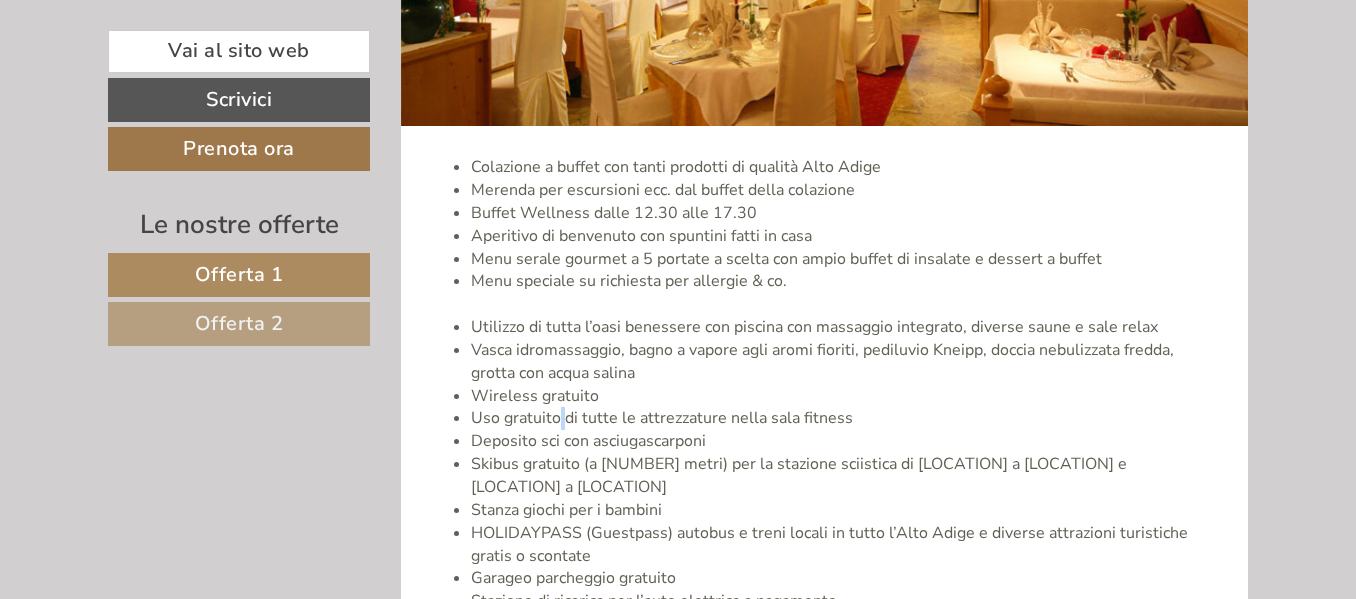 click on "Uso gratuito di tutte le attrezzature nella sala fitness" at bounding box center (845, 418) 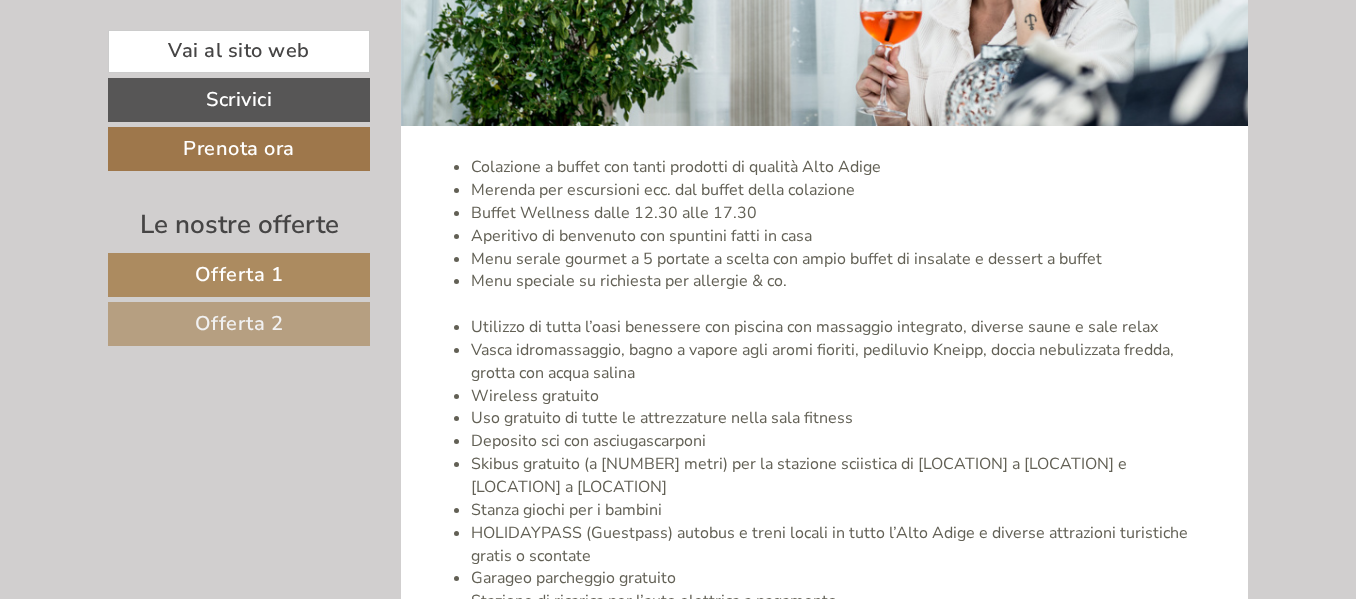 click on "Uso gratuito di tutte le attrezzature nella sala fitness" at bounding box center (845, 418) 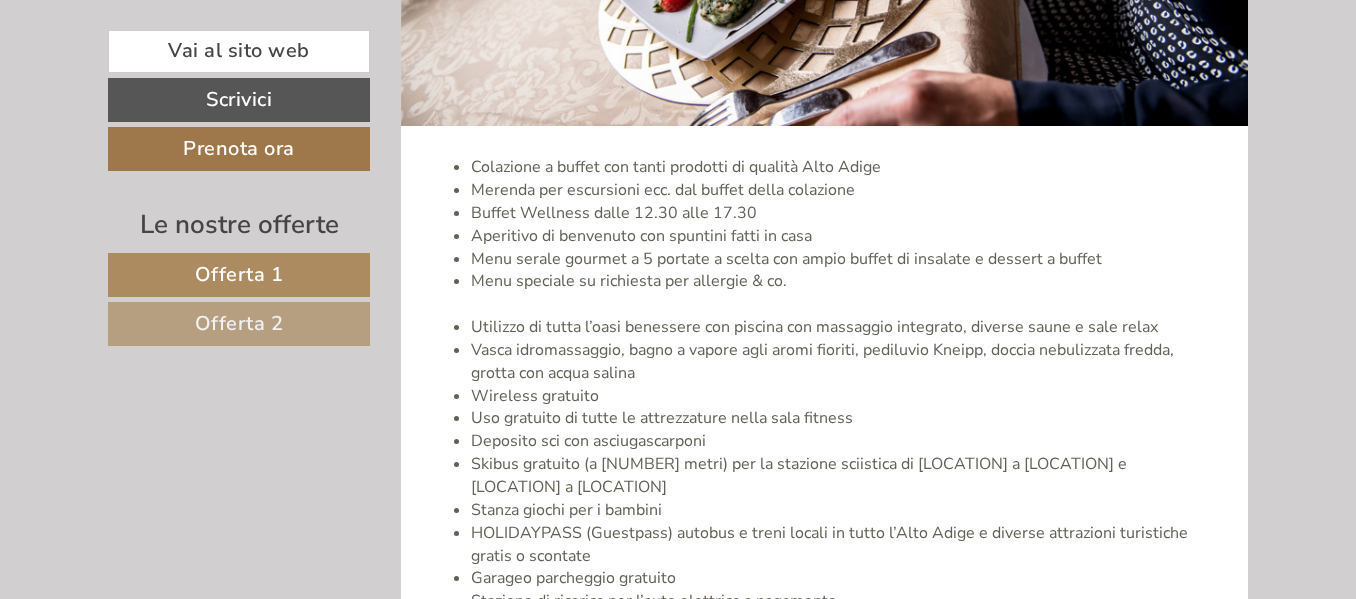 click on "HOLIDAYPASS (Guestpass) autobus e treni locali in tutto l’Alto Adige e diverse attrazioni turistiche gratis o scontate" at bounding box center [845, 545] 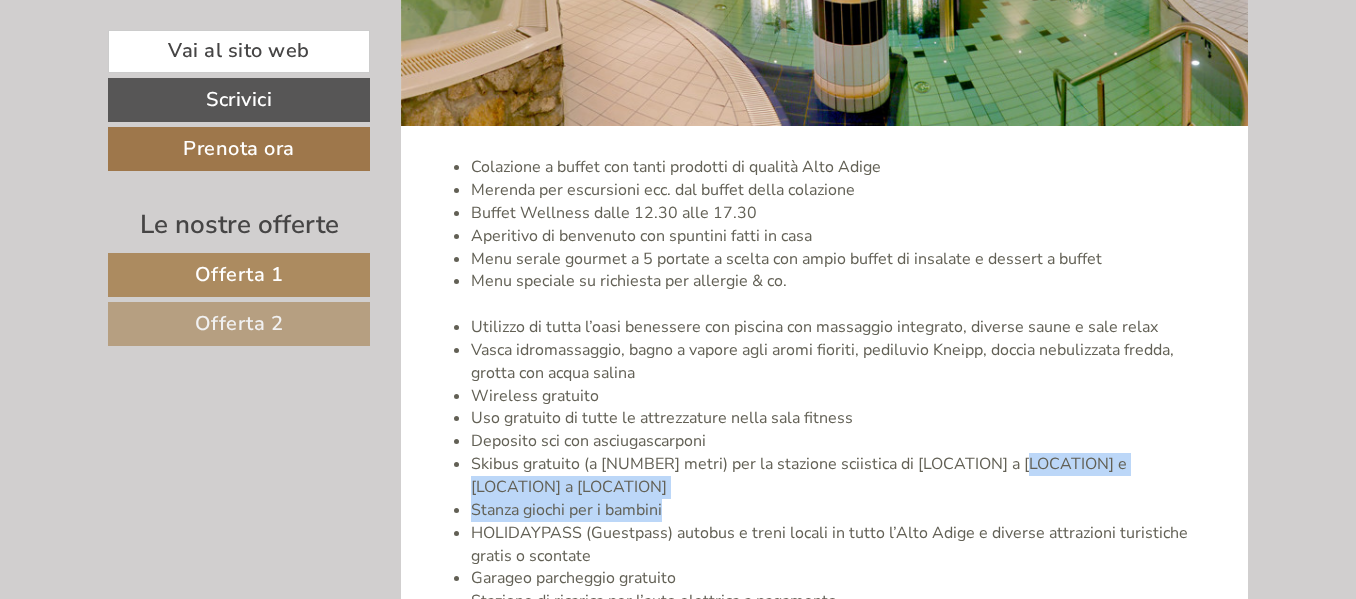 drag, startPoint x: 1004, startPoint y: 422, endPoint x: 816, endPoint y: 433, distance: 188.32153 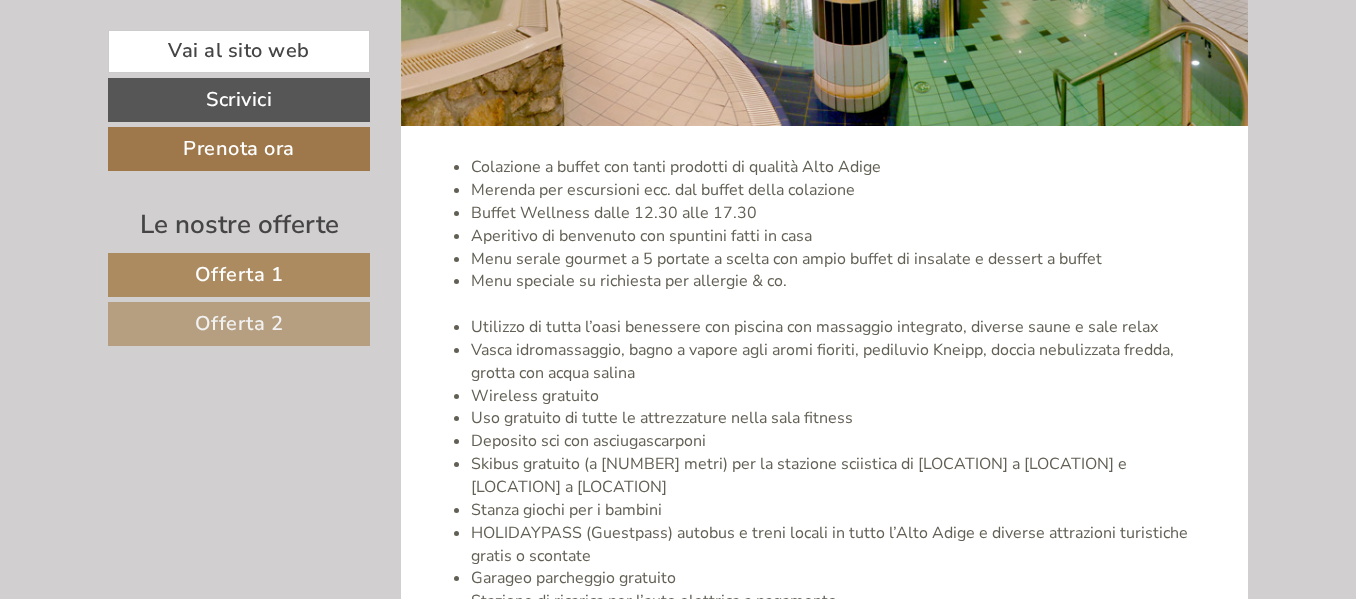 click on "Skibus gratuito (a [NUMBER] metri) per la stazione sciistica di [LOCATION] a [LOCATION] e [LOCATION] a [LOCATION]" at bounding box center [845, 476] 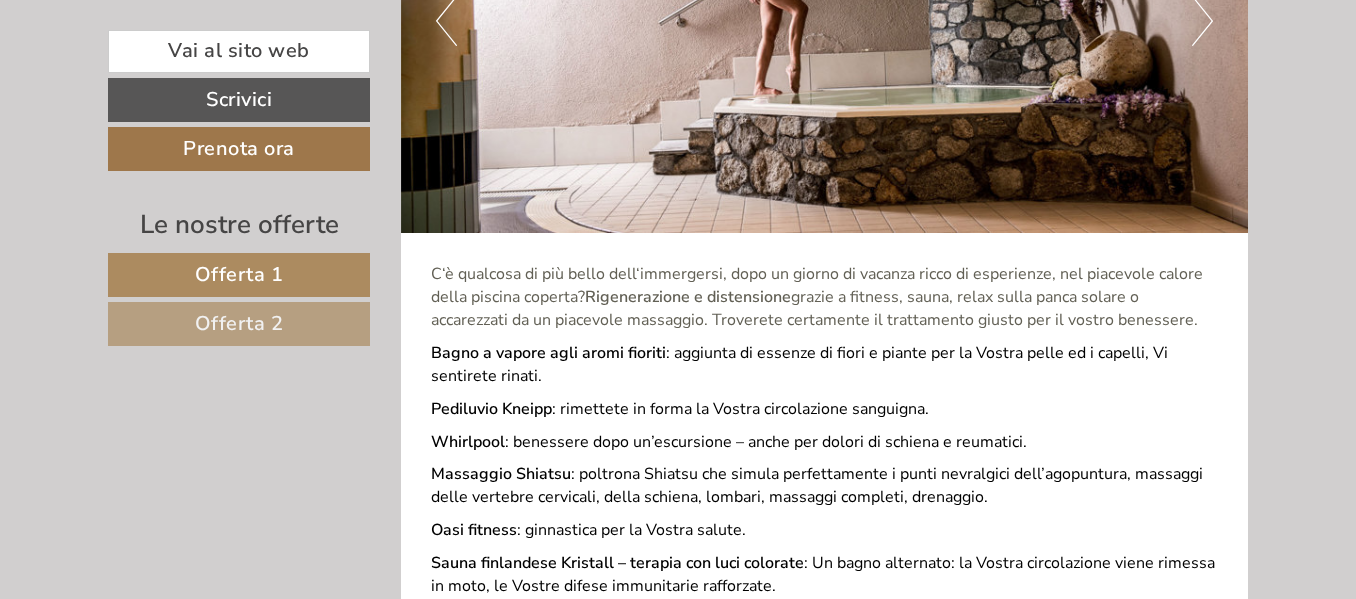 scroll, scrollTop: 5100, scrollLeft: 0, axis: vertical 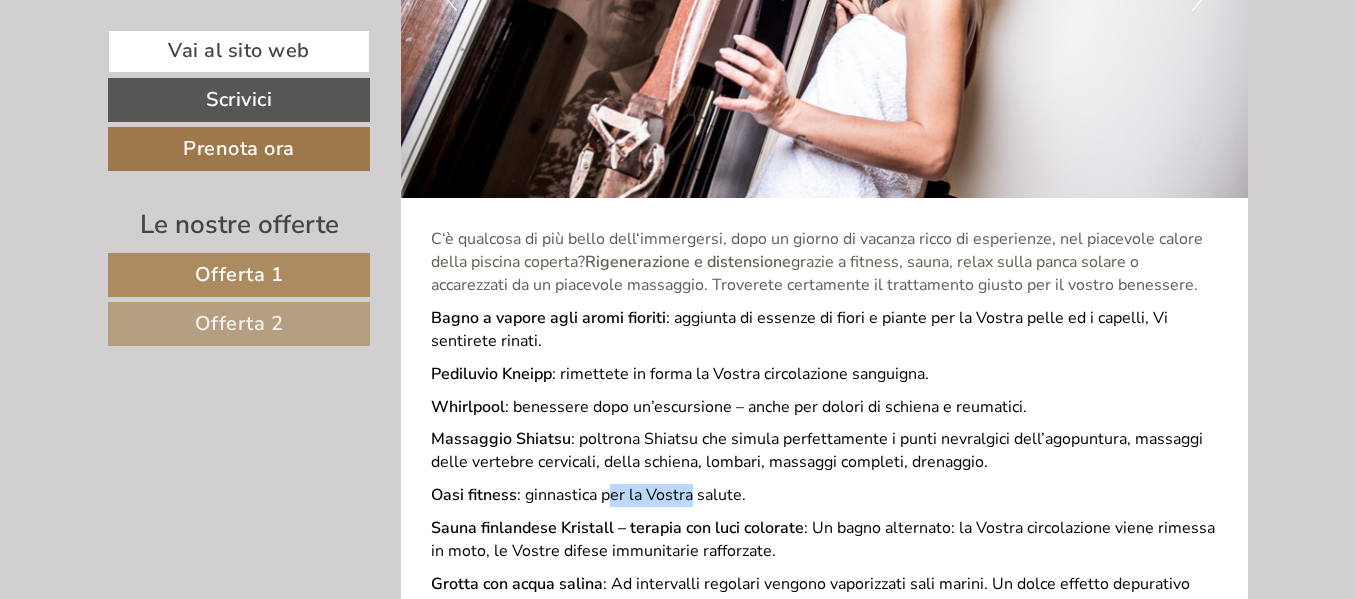 drag, startPoint x: 607, startPoint y: 424, endPoint x: 746, endPoint y: 431, distance: 139.17615 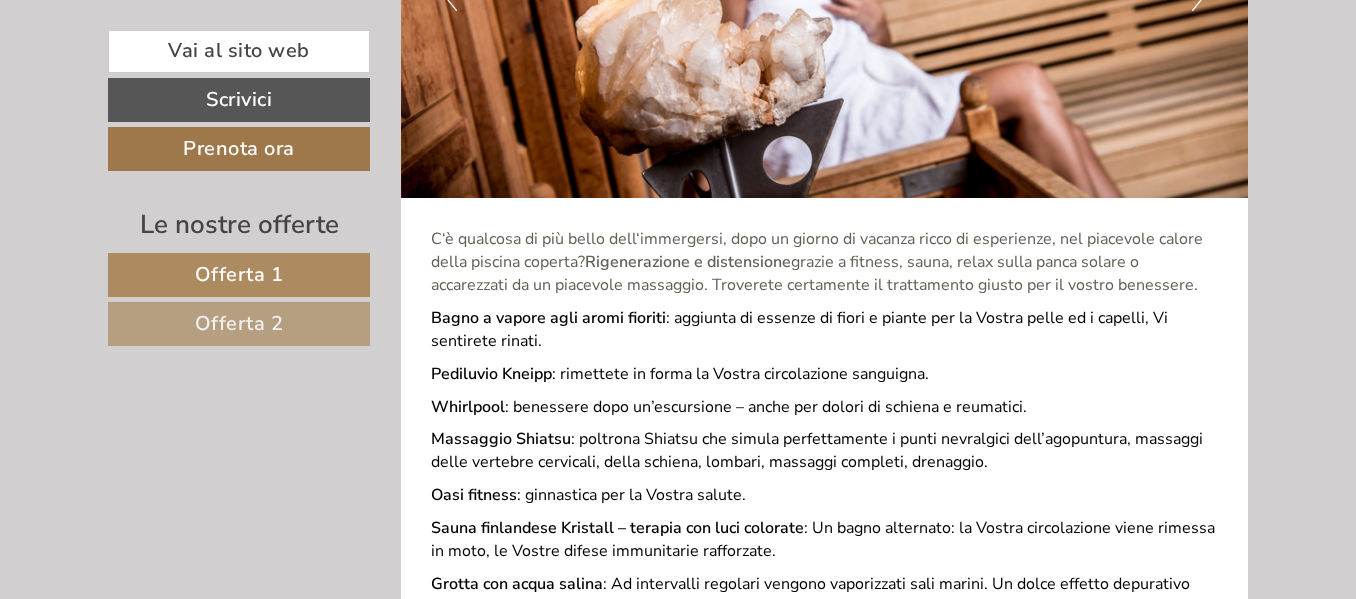 click on "Oasi fitness : ginnastica per la Vostra salute." at bounding box center (825, 495) 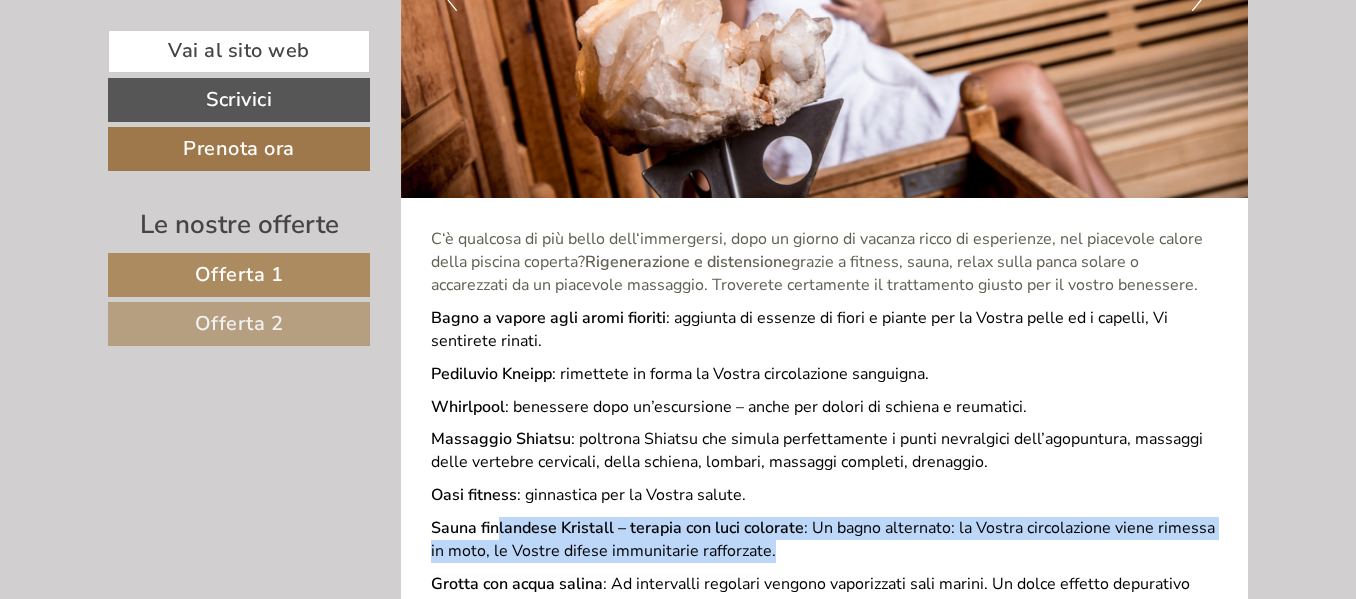 drag, startPoint x: 519, startPoint y: 457, endPoint x: 890, endPoint y: 482, distance: 371.84137 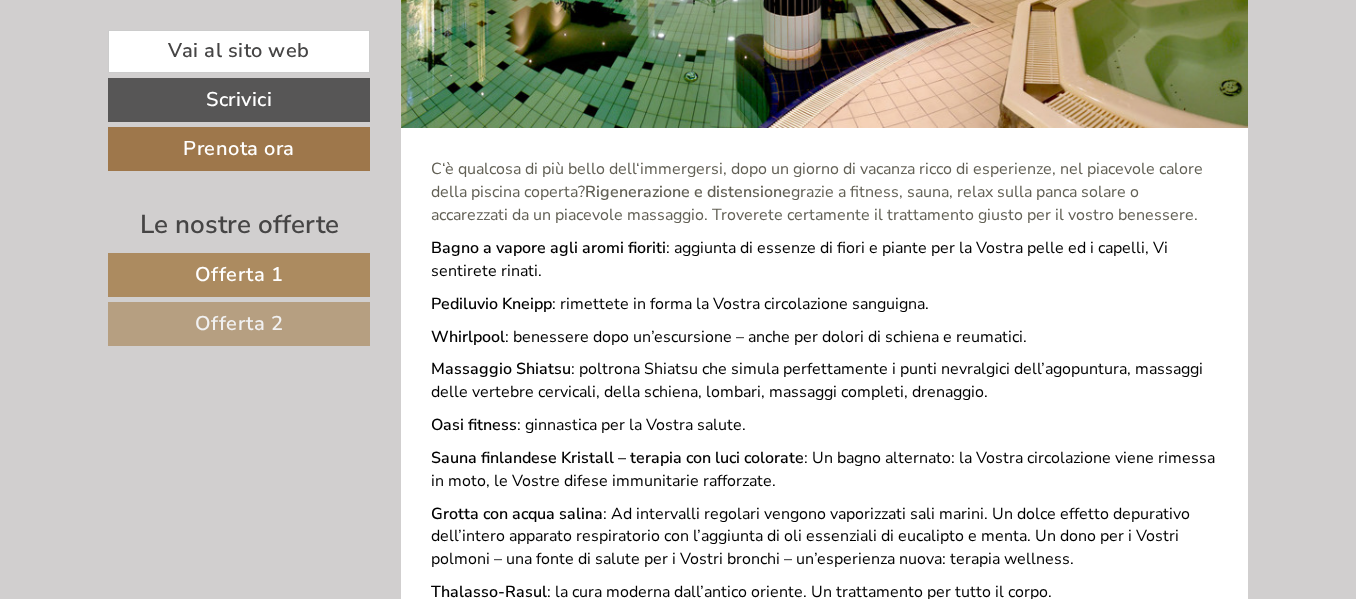 scroll, scrollTop: 5200, scrollLeft: 0, axis: vertical 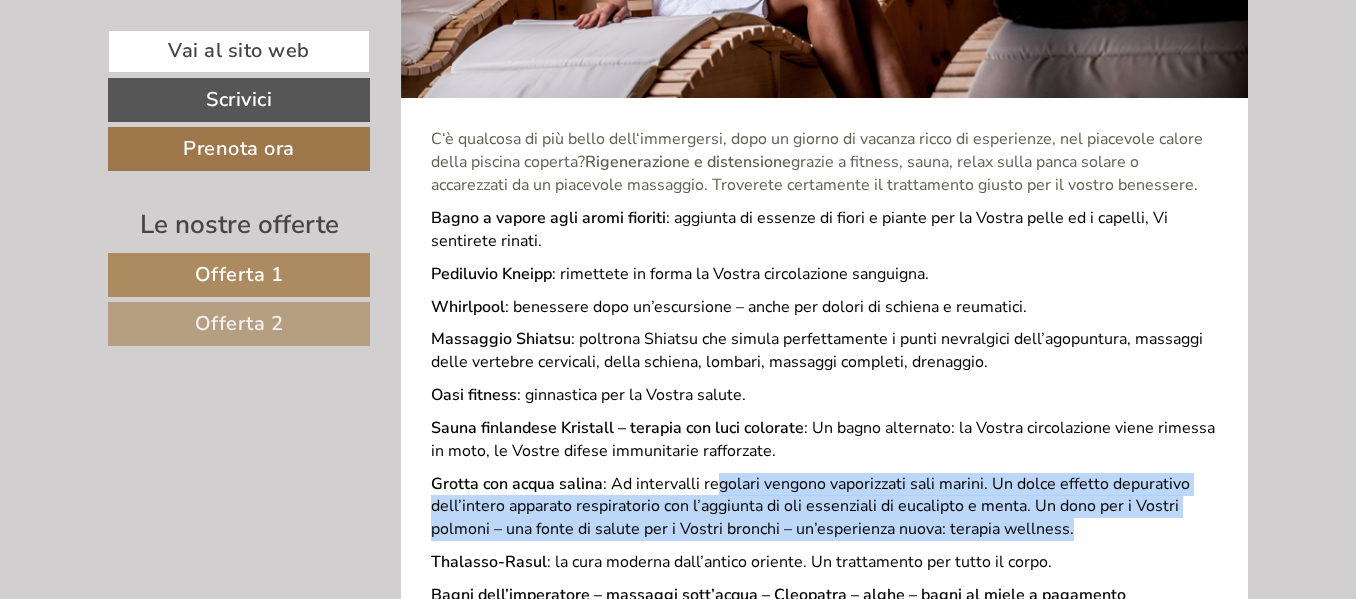 drag, startPoint x: 768, startPoint y: 412, endPoint x: 1151, endPoint y: 454, distance: 385.296 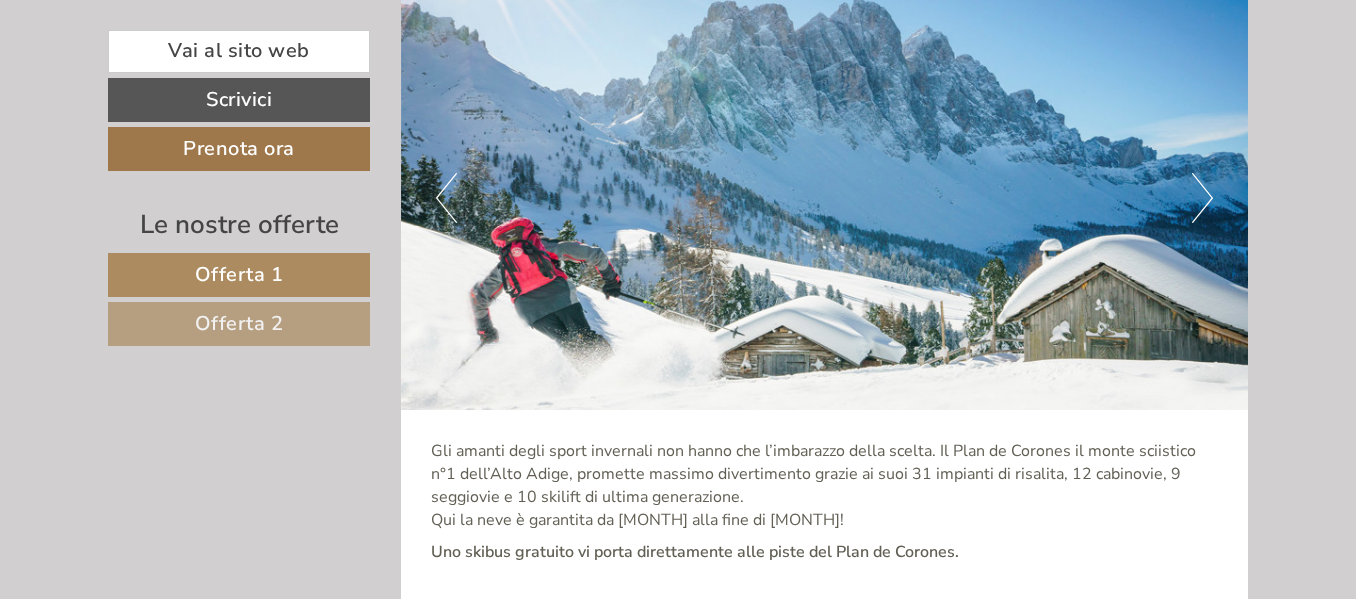 scroll, scrollTop: 6000, scrollLeft: 0, axis: vertical 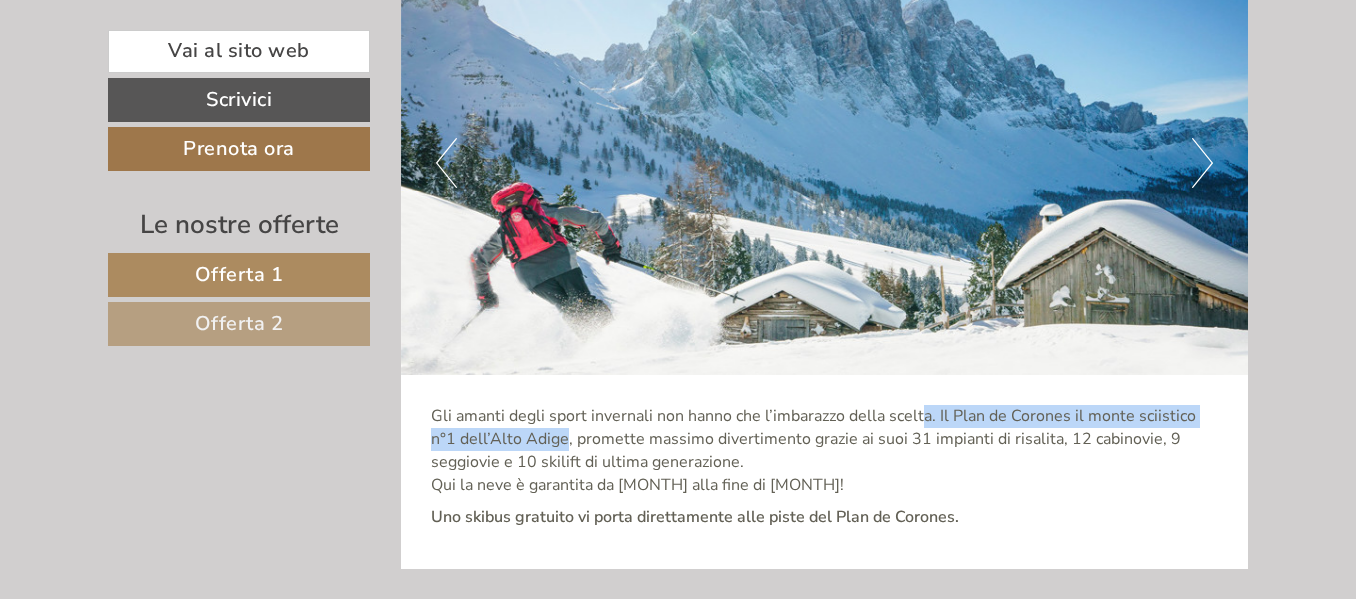drag, startPoint x: 579, startPoint y: 361, endPoint x: 930, endPoint y: 353, distance: 351.09116 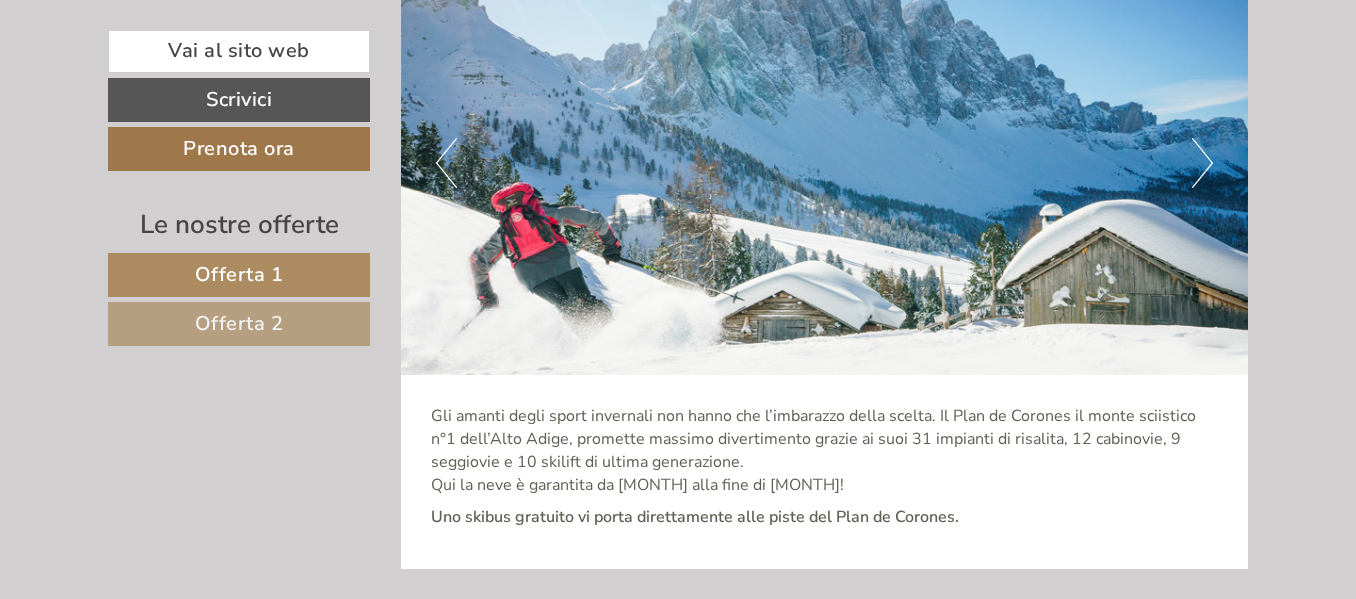 click on "Gli amanti degli sport invernali non hanno che l’imbarazzo della scelta. Il Plan de Corones il monte sciistico n°1 dell’Alto Adige, promette massimo divertimento grazie ai suoi 31 impianti di risalita, 12 cabinovie, 9 seggiovie e 10 skilift di ultima generazione.
Qui la neve è garantita da dicembre alla fine di aprile!" at bounding box center (825, 450) 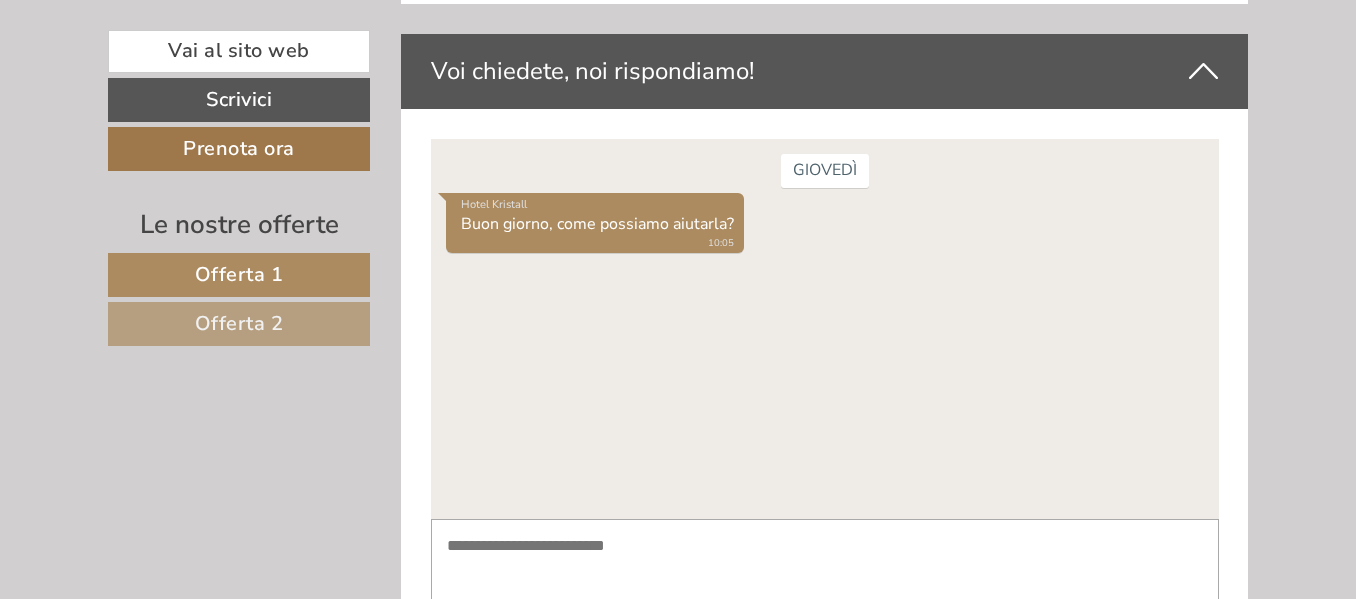 scroll, scrollTop: 6600, scrollLeft: 0, axis: vertical 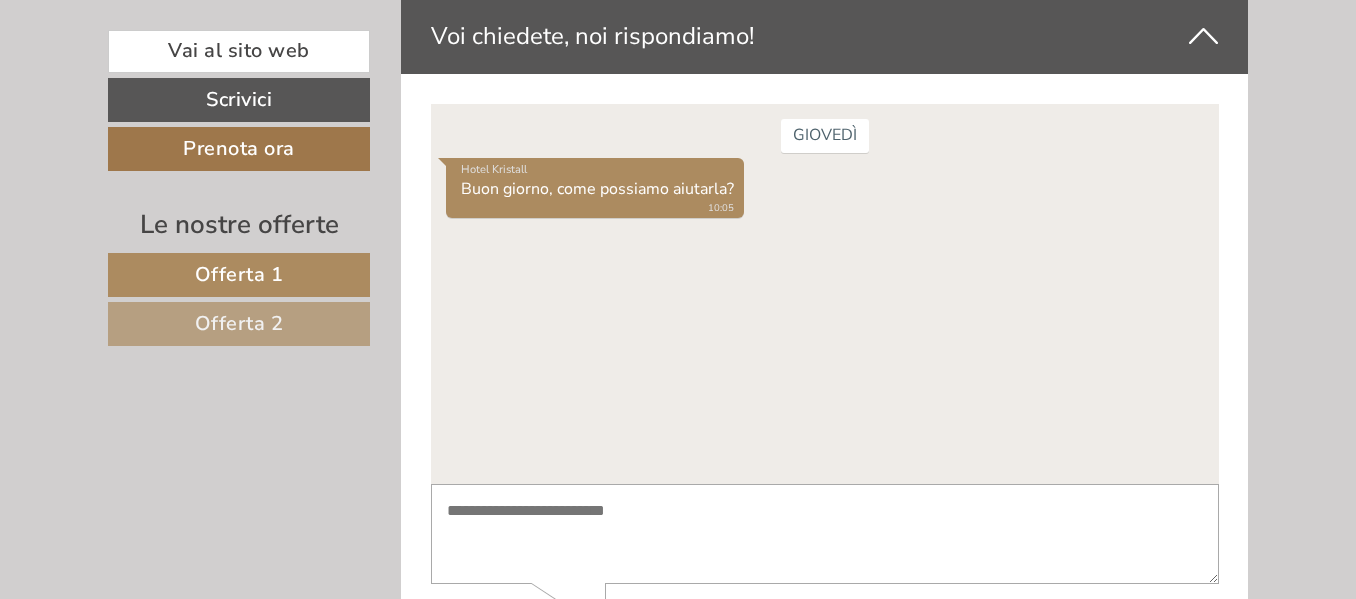 click at bounding box center [824, 533] 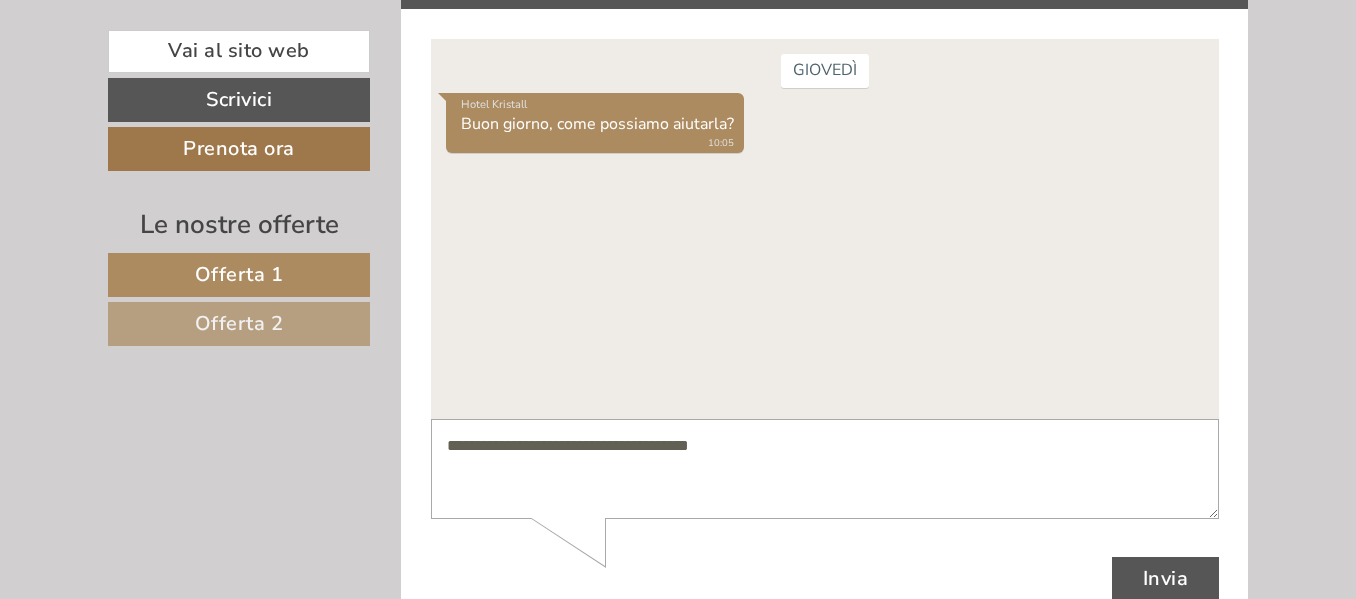 scroll, scrollTop: 6700, scrollLeft: 0, axis: vertical 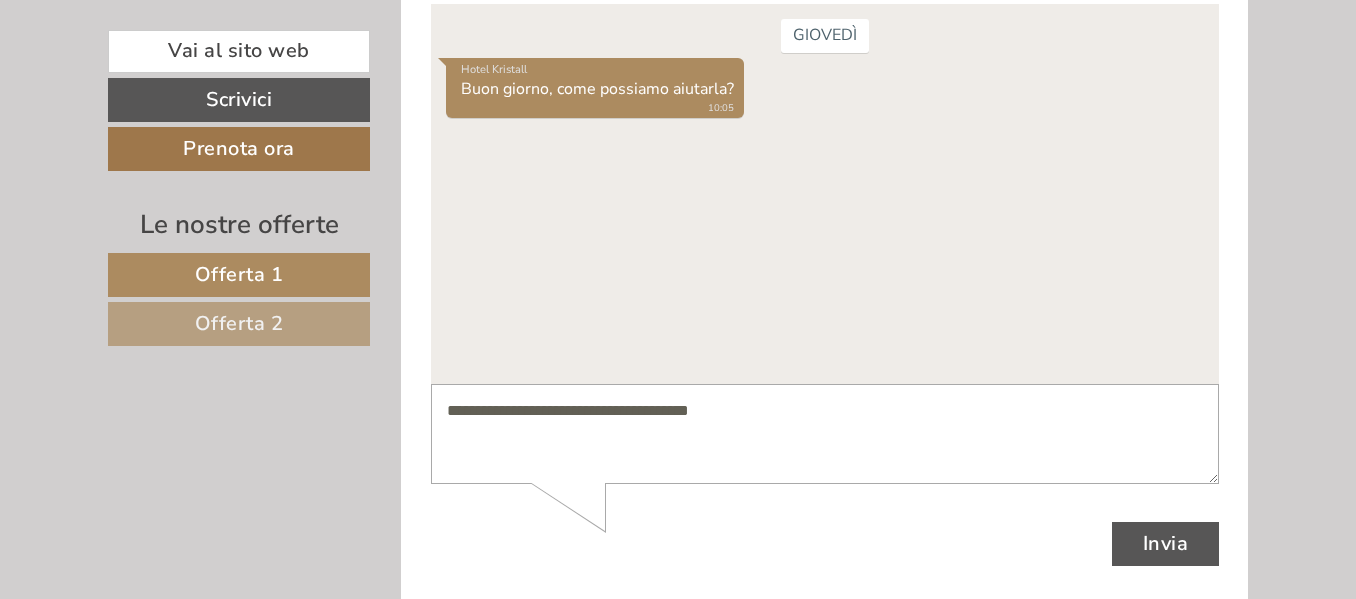 type on "**********" 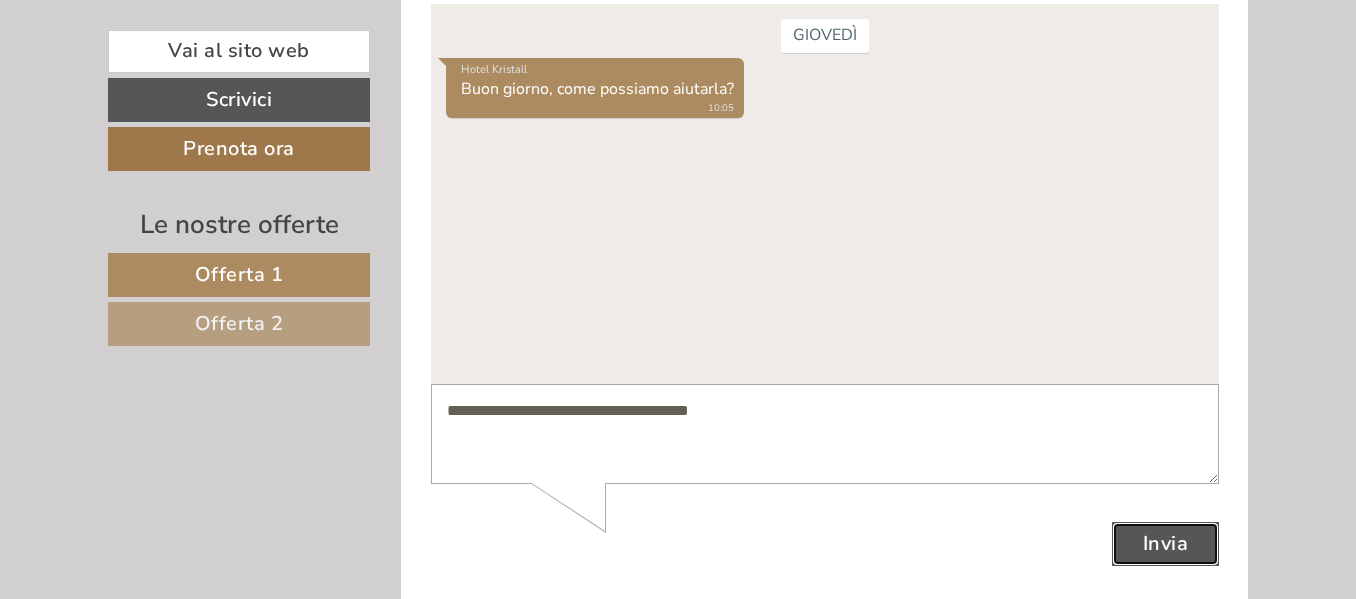 click on "Invia" at bounding box center [1165, 543] 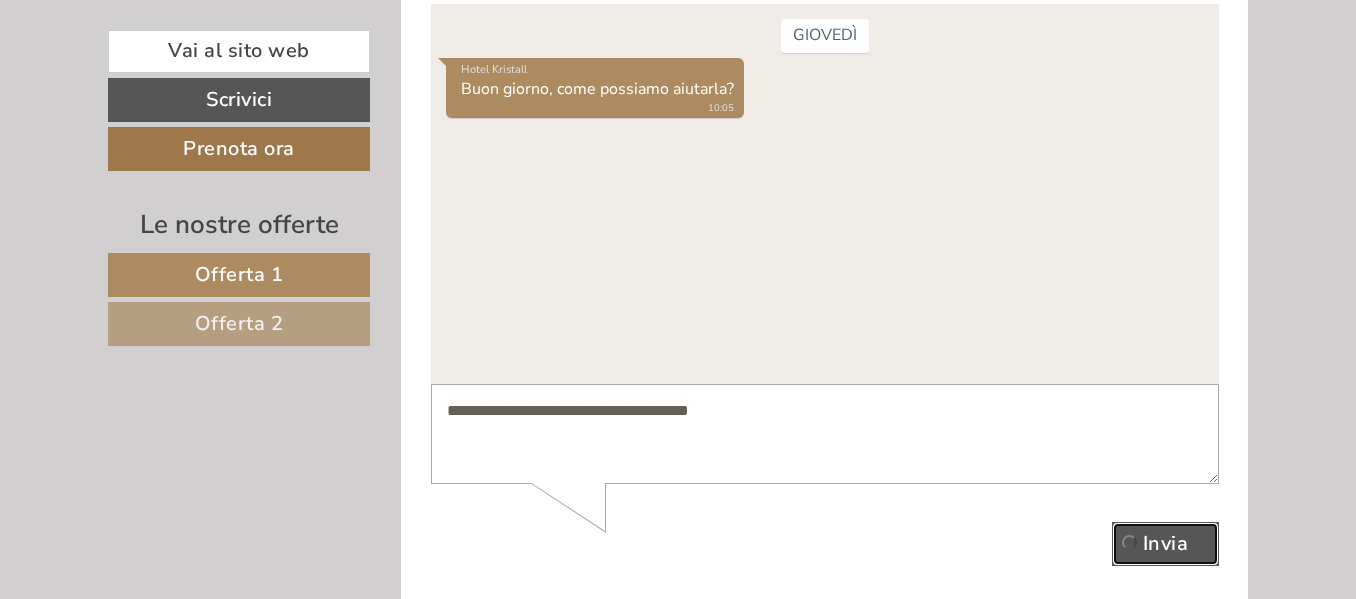 type 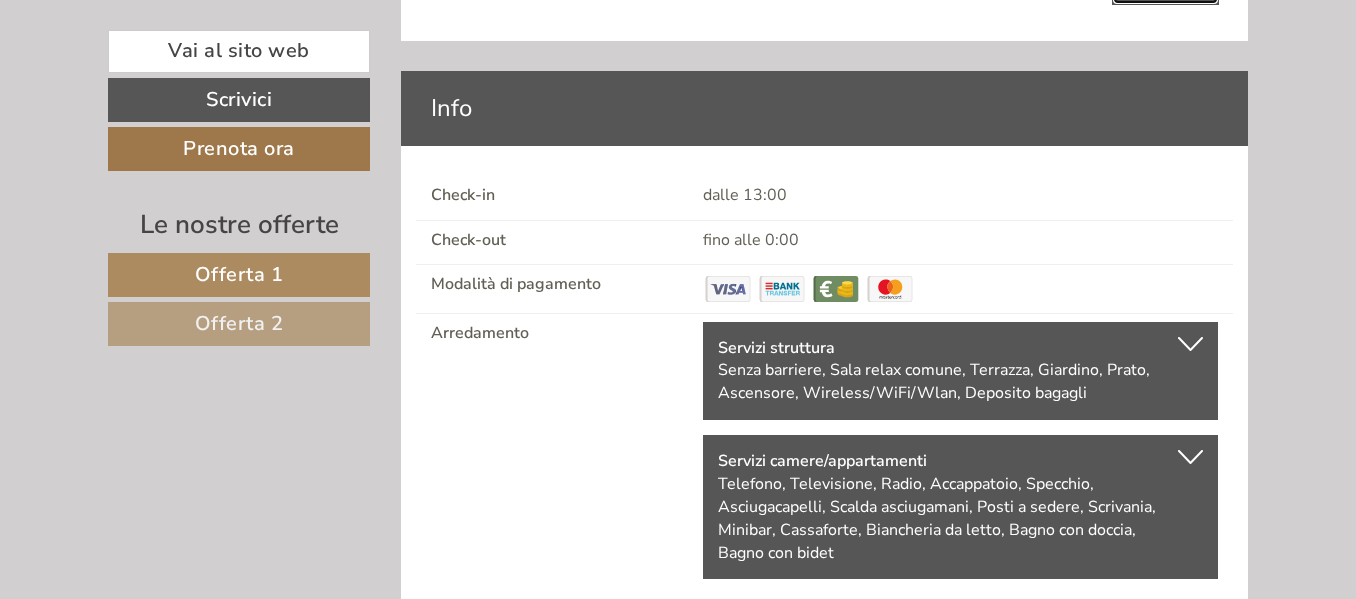 scroll, scrollTop: 7300, scrollLeft: 0, axis: vertical 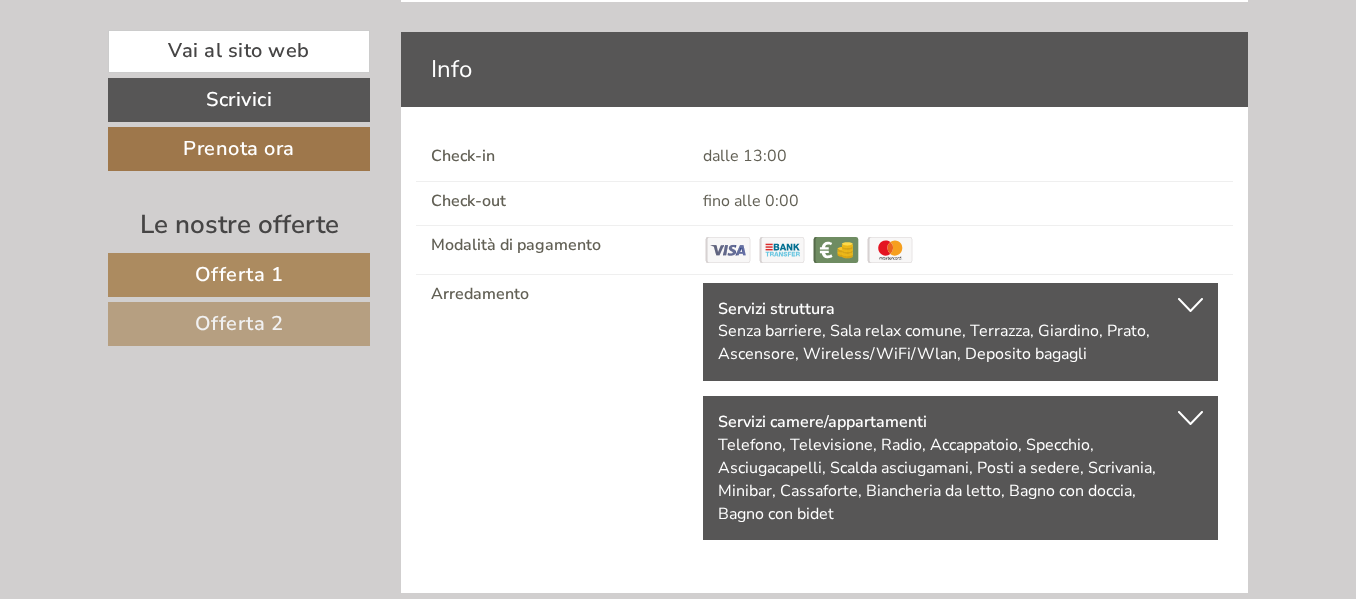 click at bounding box center [1190, 305] 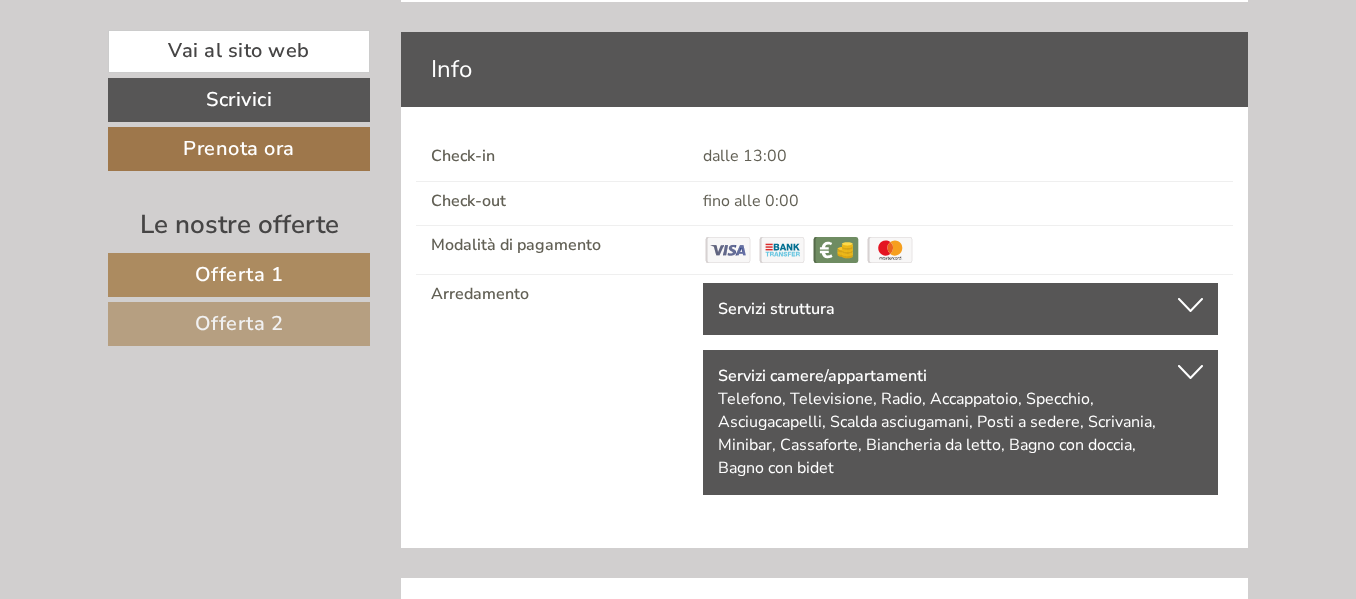 click on "Servizi camere/appartamenti
Telefono, Televisione, Radio, Accappatoio, Specchio, Asciugacapelli, Scalda asciugamani, Posti a sedere, Scrivania, Minibar, Cassaforte, Biancheria da letto, Bagno con doccia, Bagno con bidet" at bounding box center (960, 422) 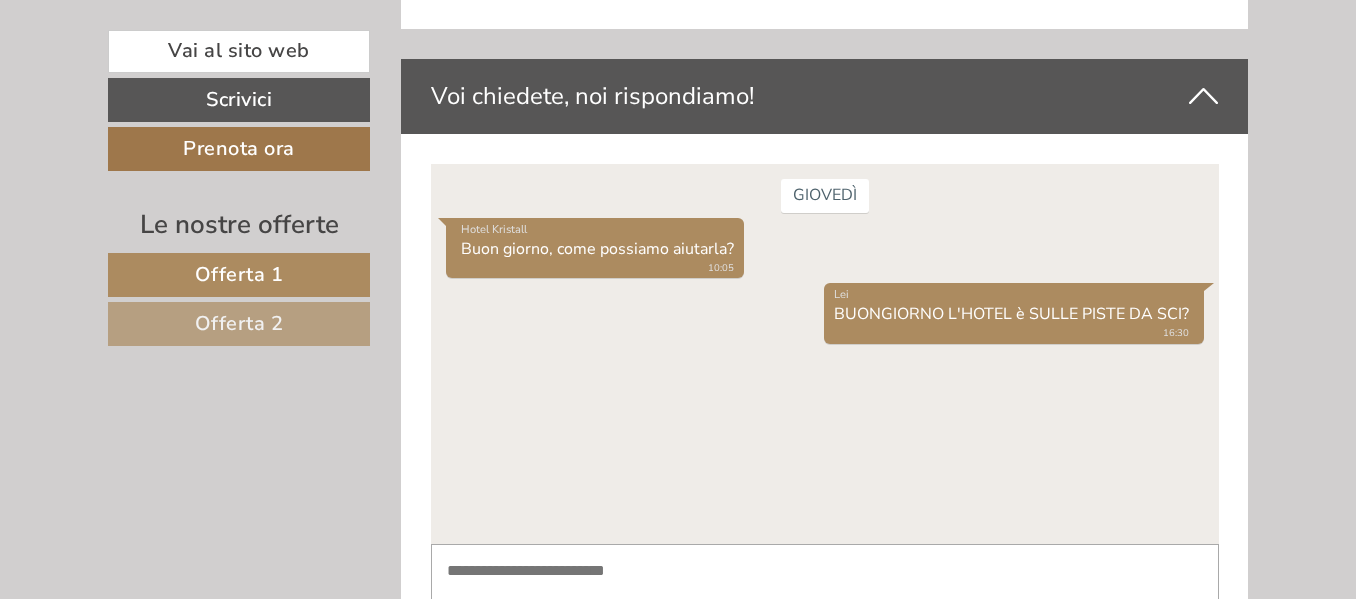 scroll, scrollTop: 6539, scrollLeft: 0, axis: vertical 